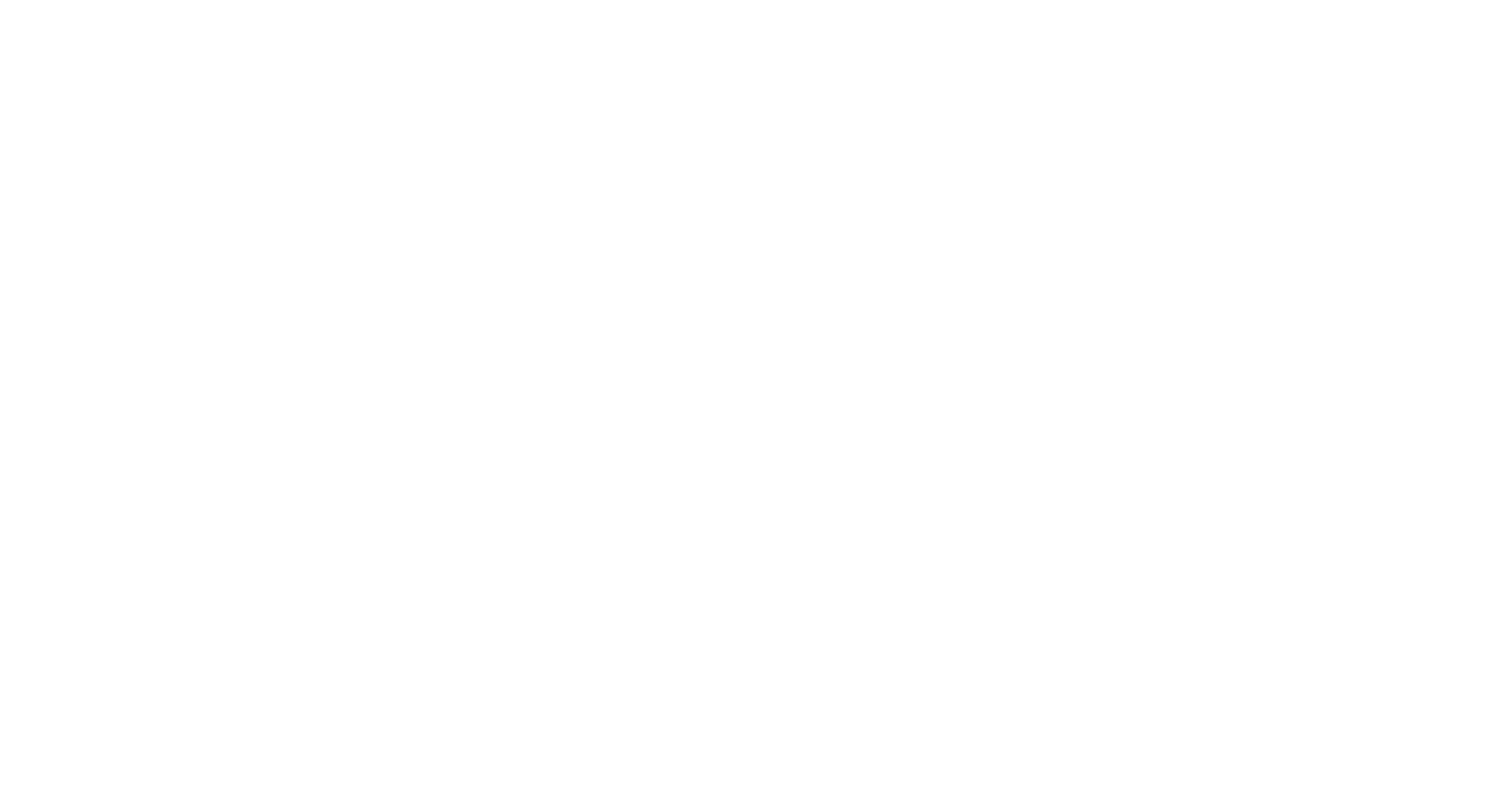 scroll, scrollTop: 0, scrollLeft: 0, axis: both 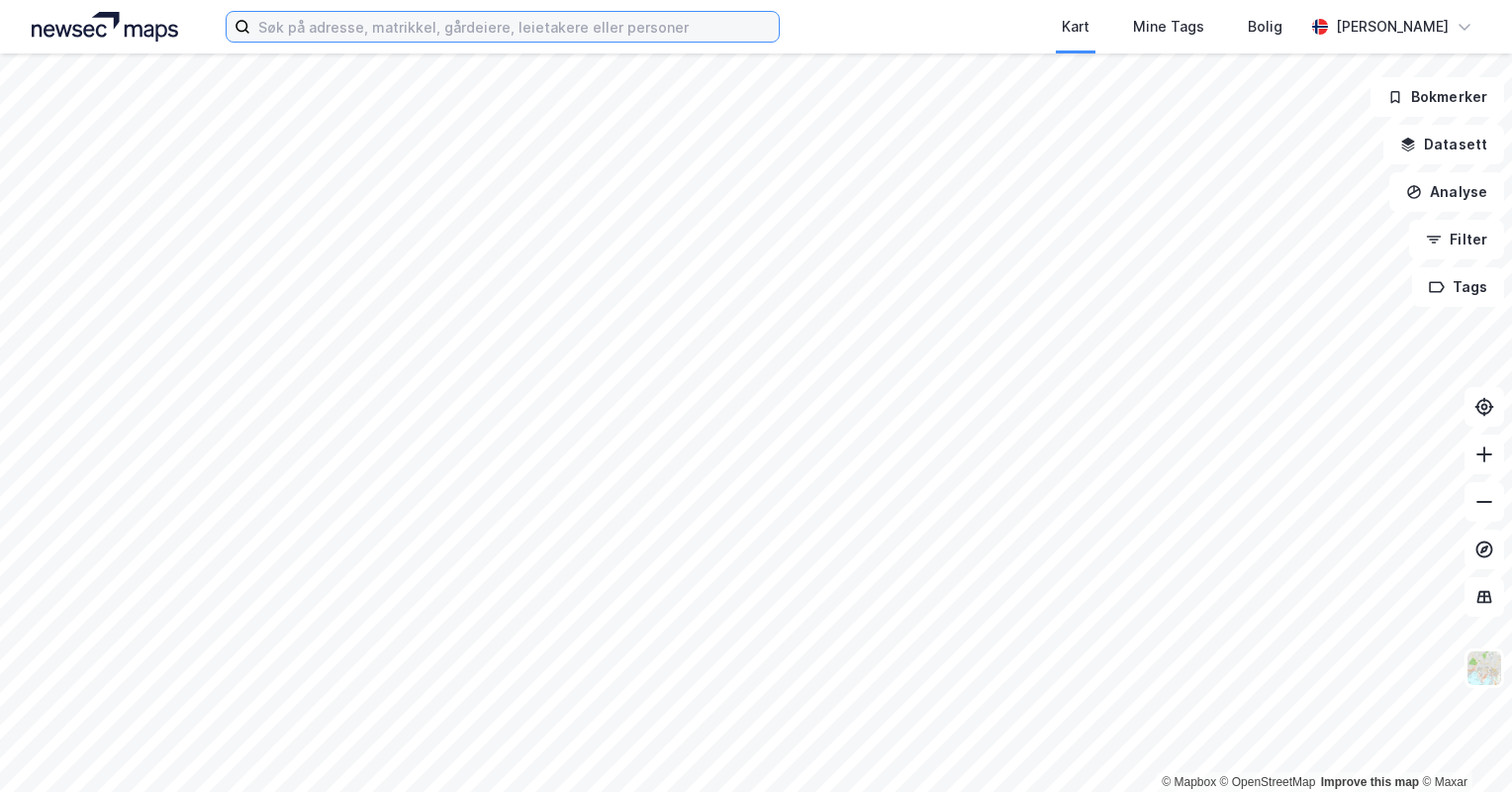 click at bounding box center (515, 27) 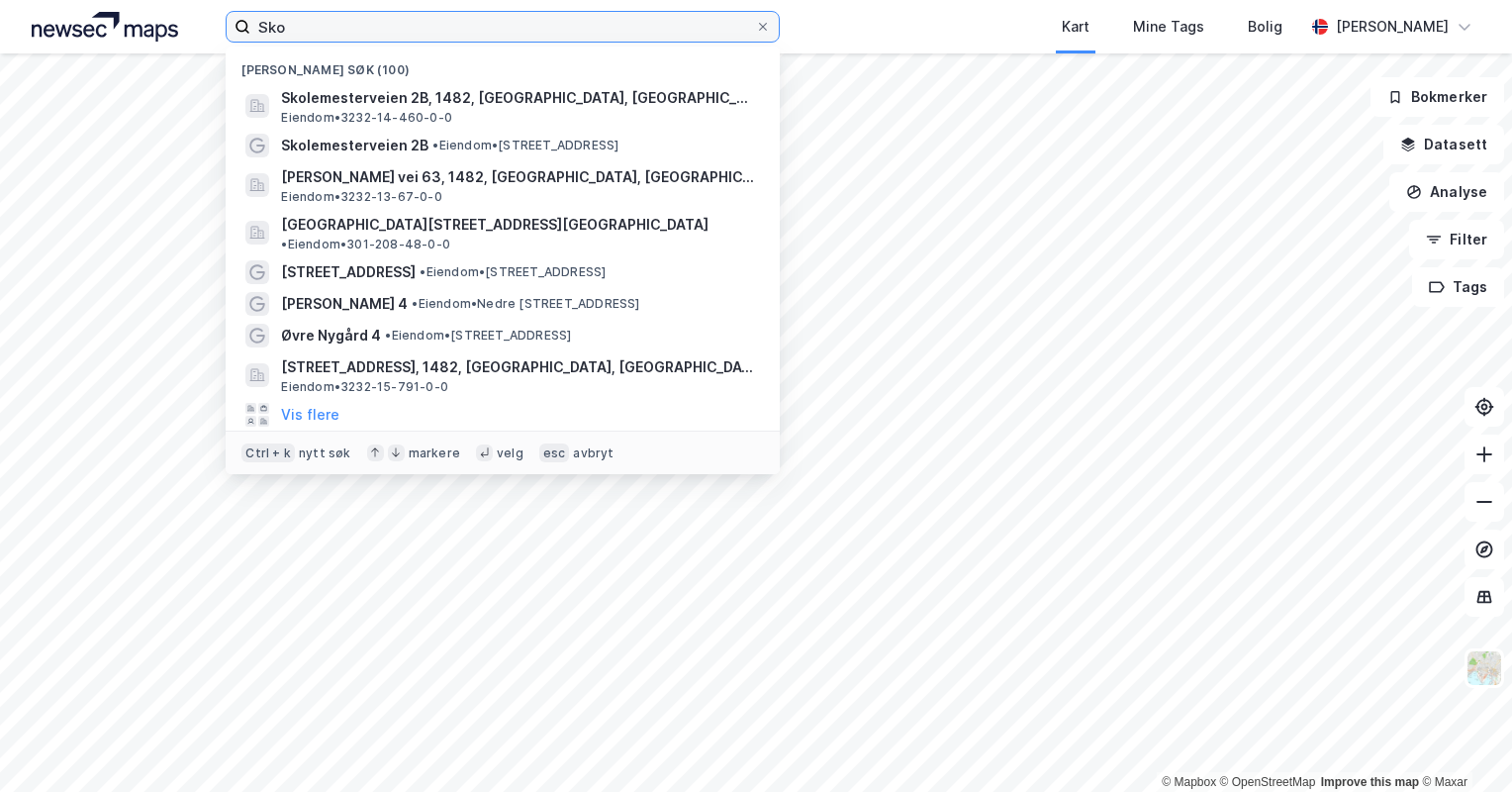 type on "Skol" 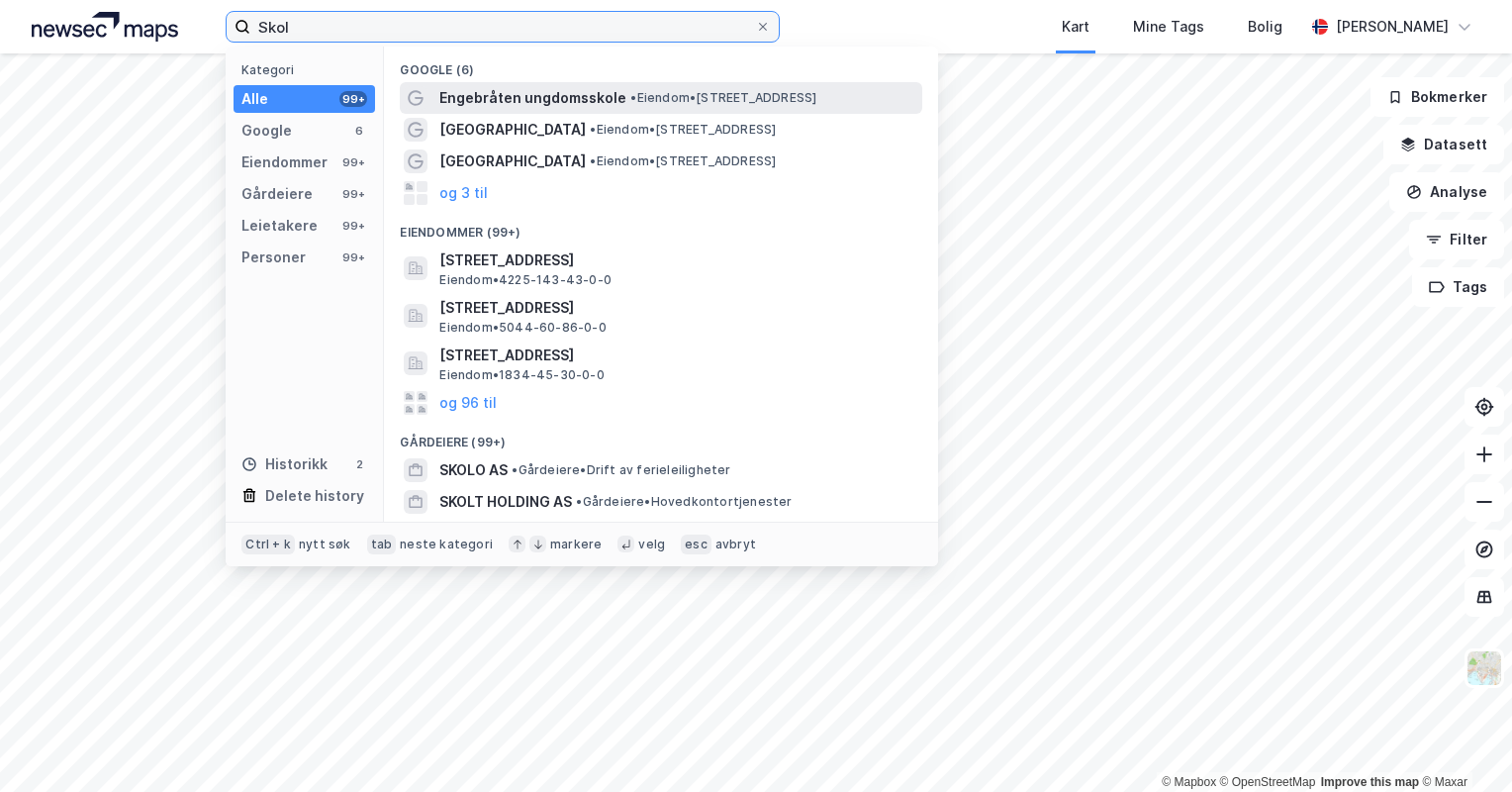 type 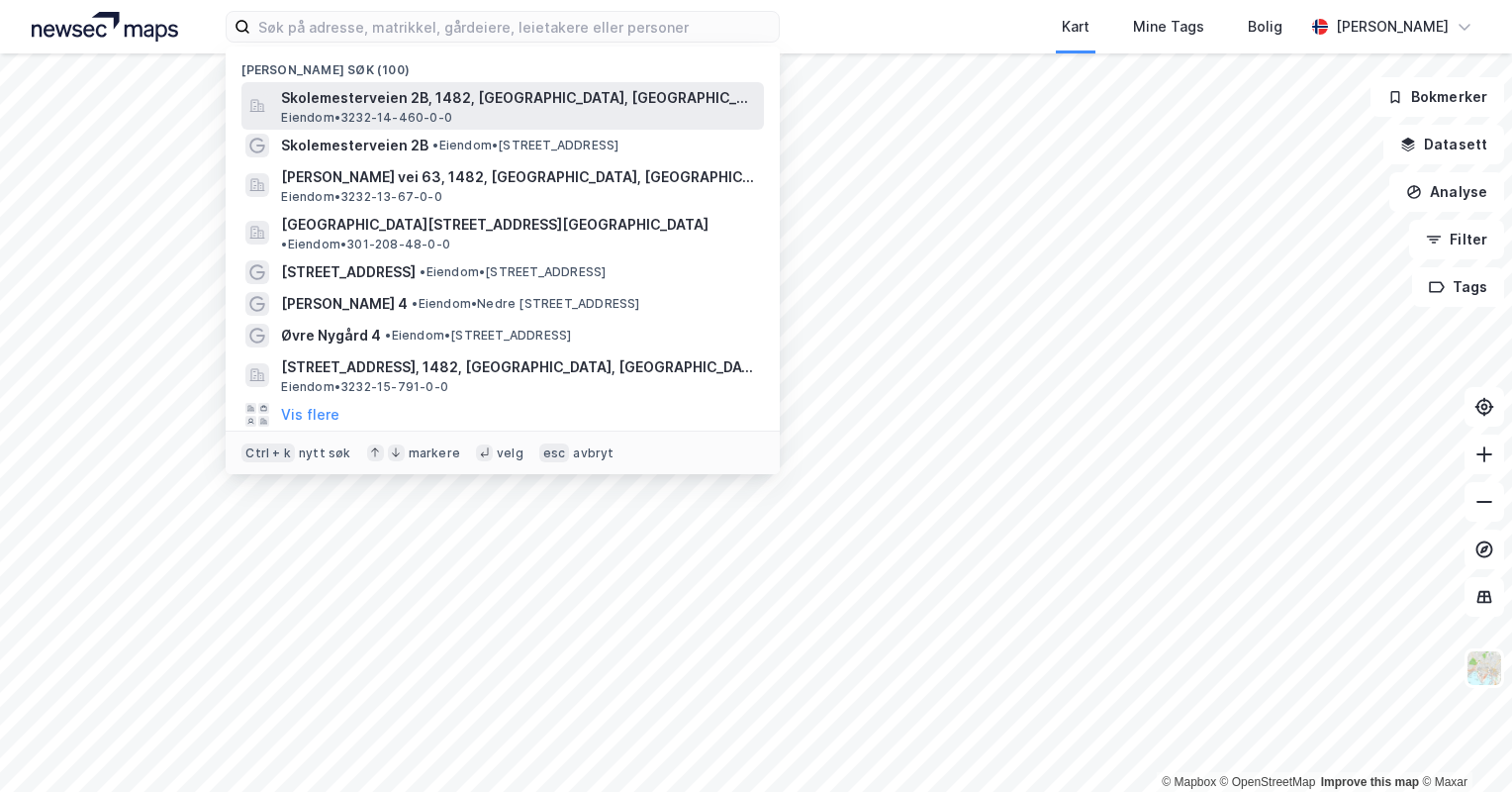 click on "Skolemesterveien 2B, 1482, [GEOGRAPHIC_DATA], [GEOGRAPHIC_DATA]" at bounding box center [519, 98] 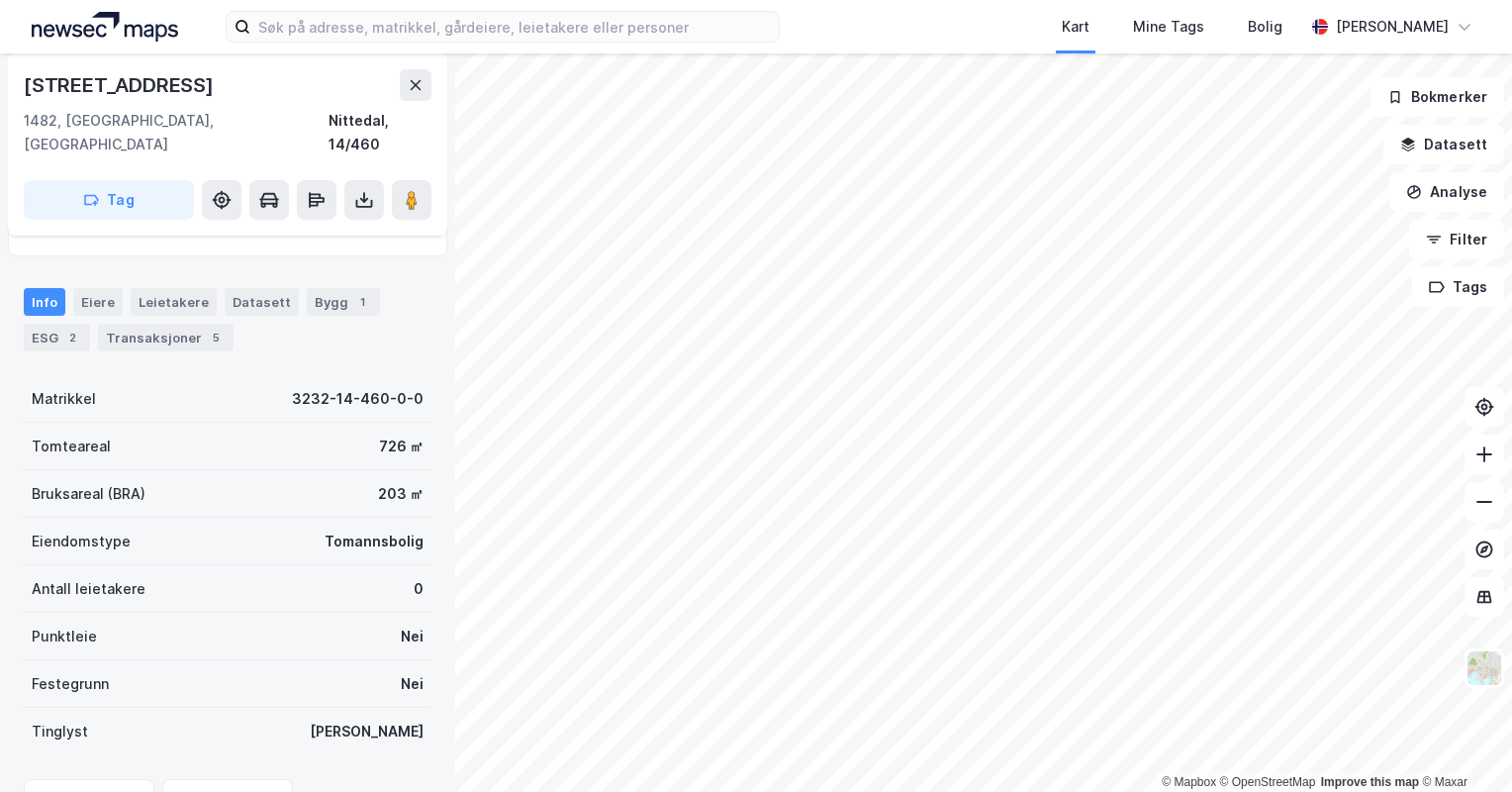 scroll, scrollTop: 130, scrollLeft: 0, axis: vertical 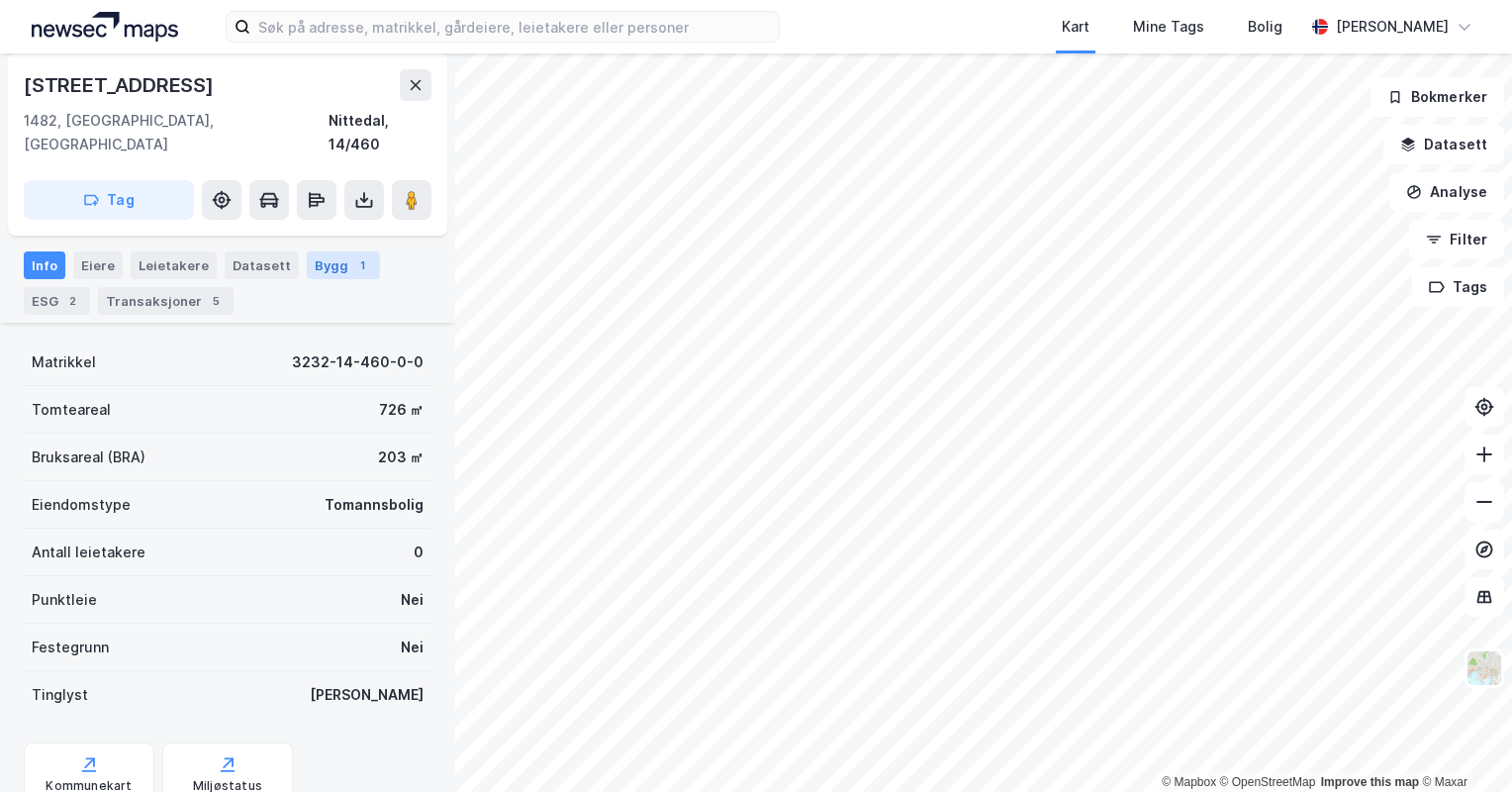click on "Bygg 1" at bounding box center [343, 265] 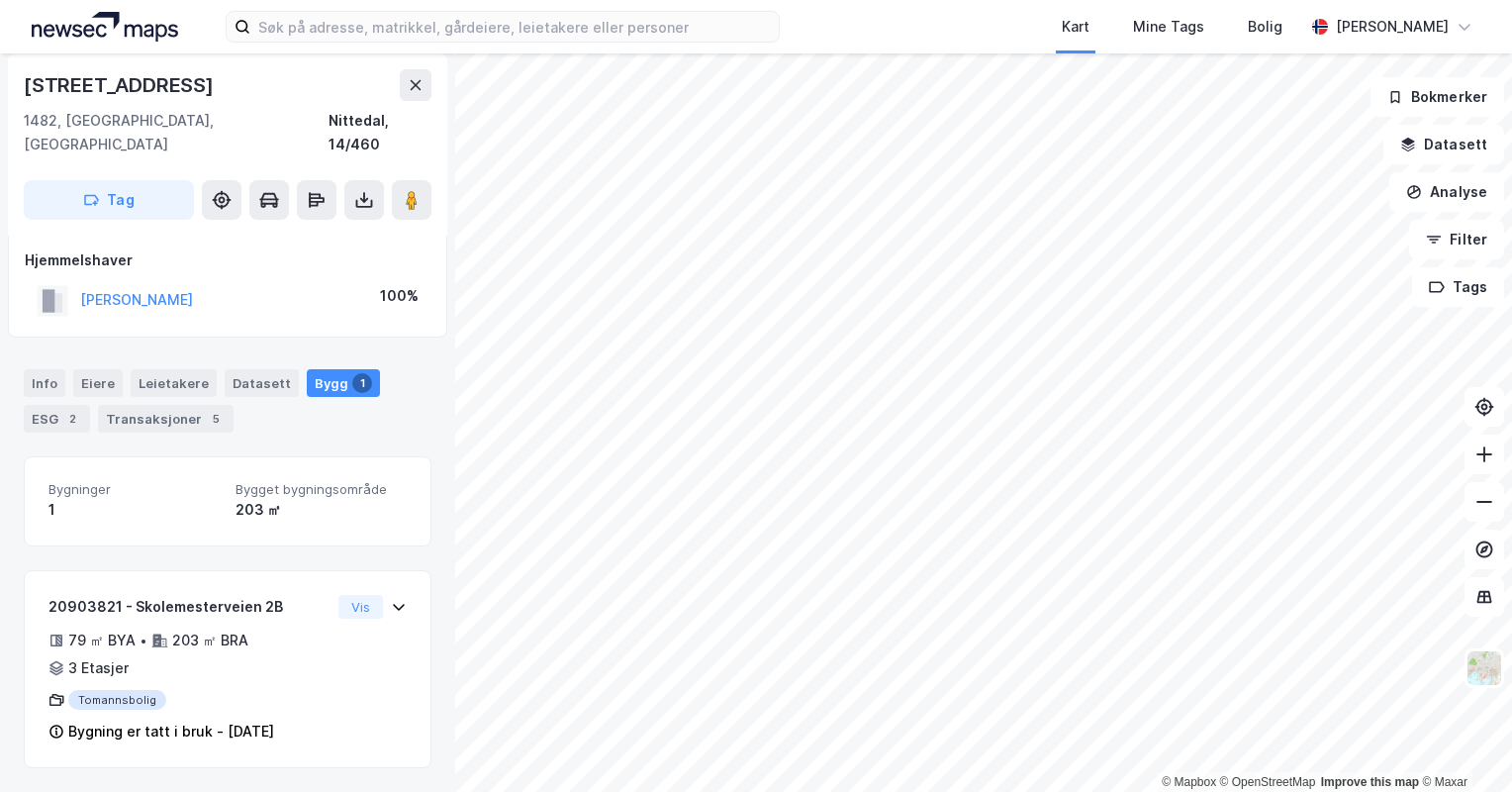 scroll, scrollTop: 0, scrollLeft: 0, axis: both 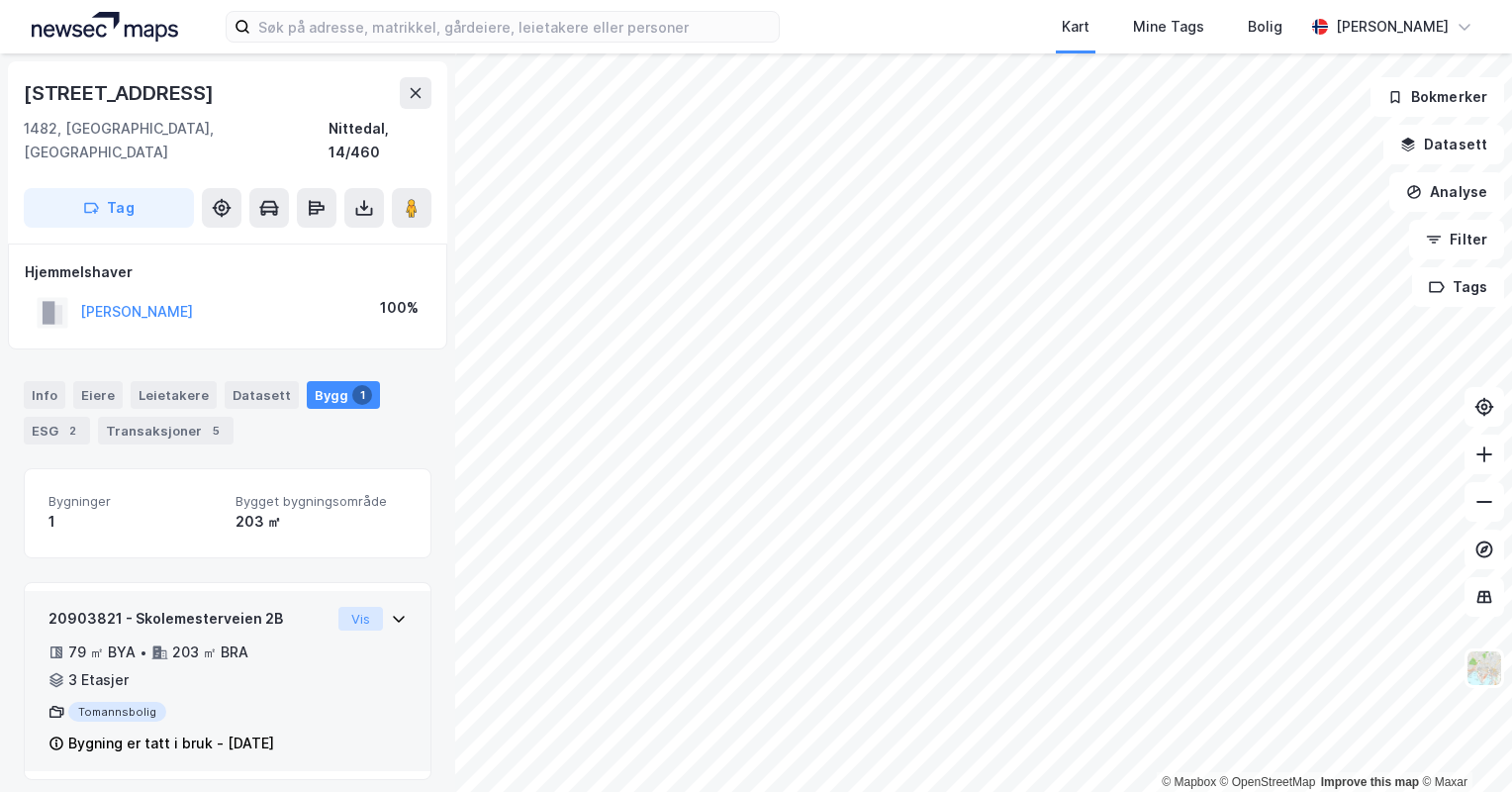 click on "Vis" at bounding box center (360, 619) 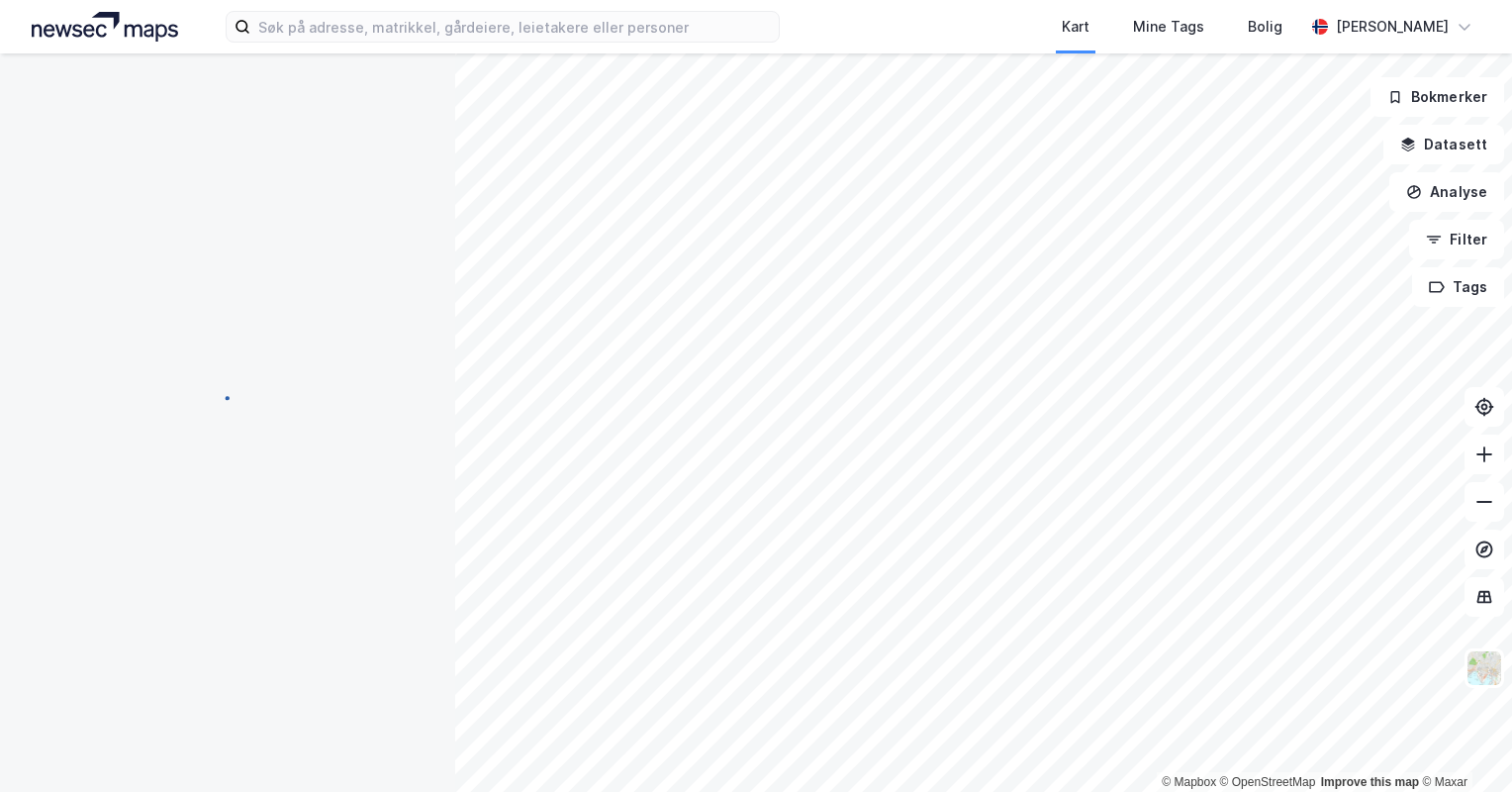 scroll, scrollTop: 38, scrollLeft: 0, axis: vertical 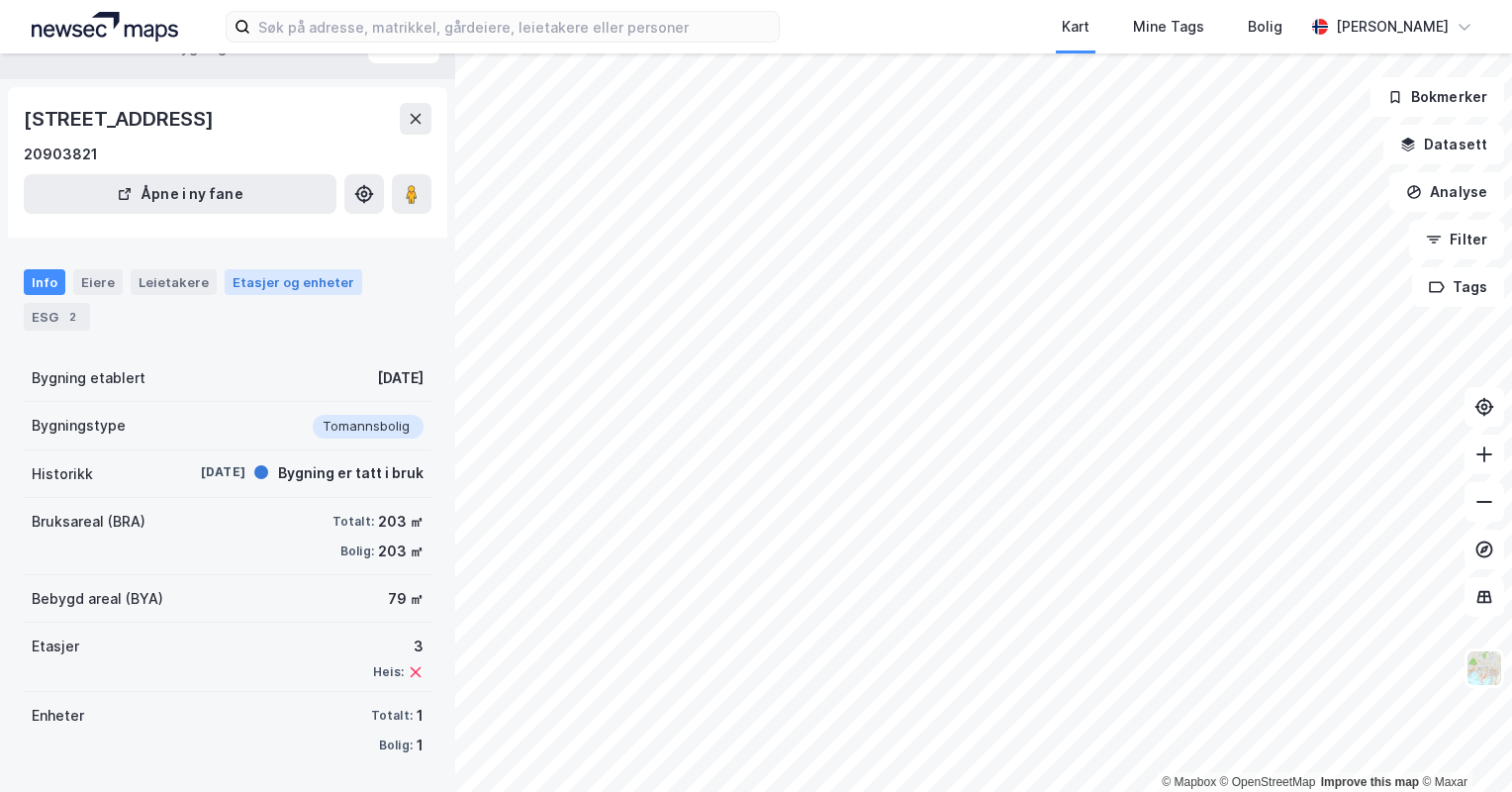 click on "Etasjer og enheter" at bounding box center [293, 282] 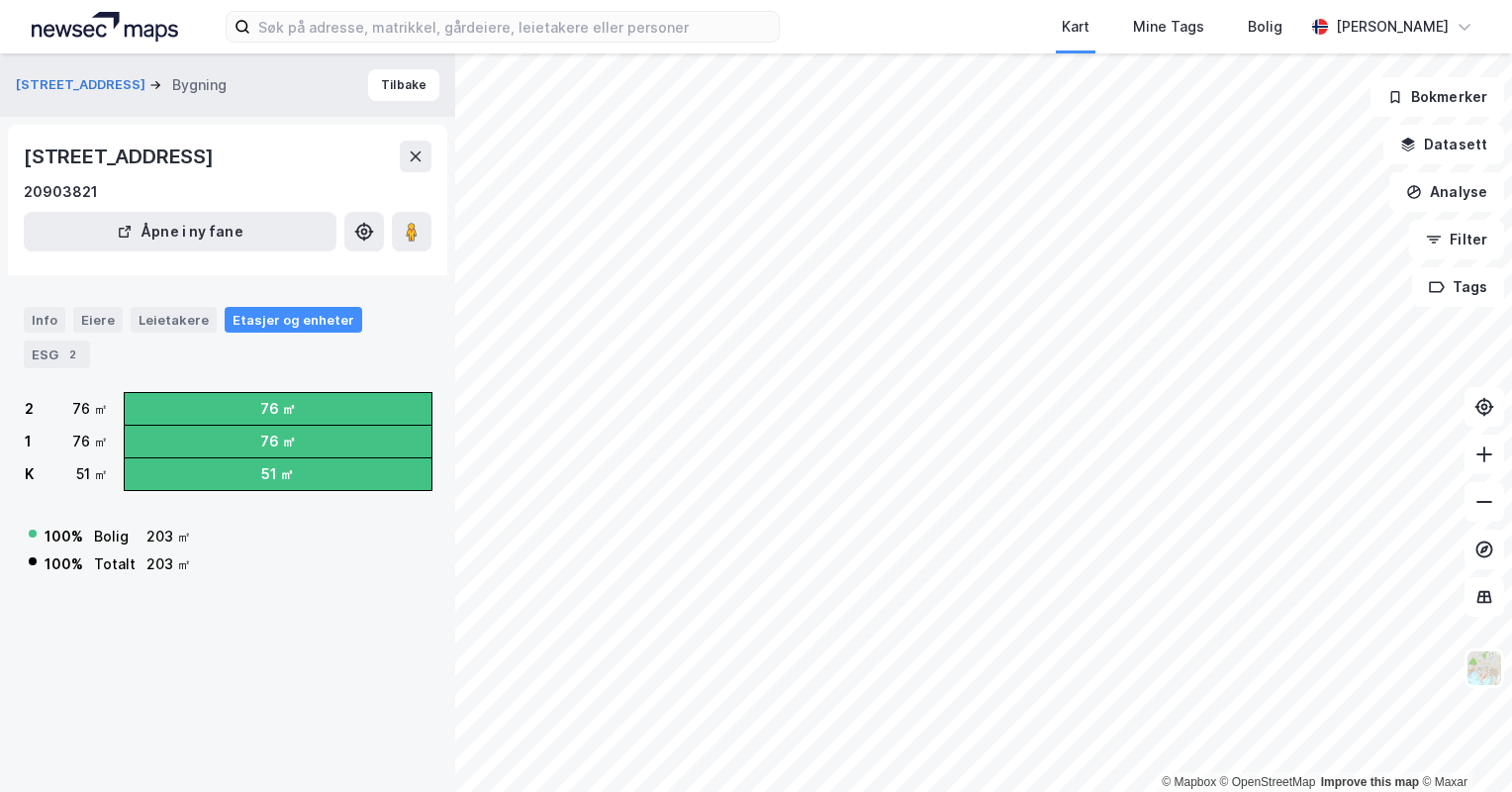 scroll, scrollTop: 0, scrollLeft: 0, axis: both 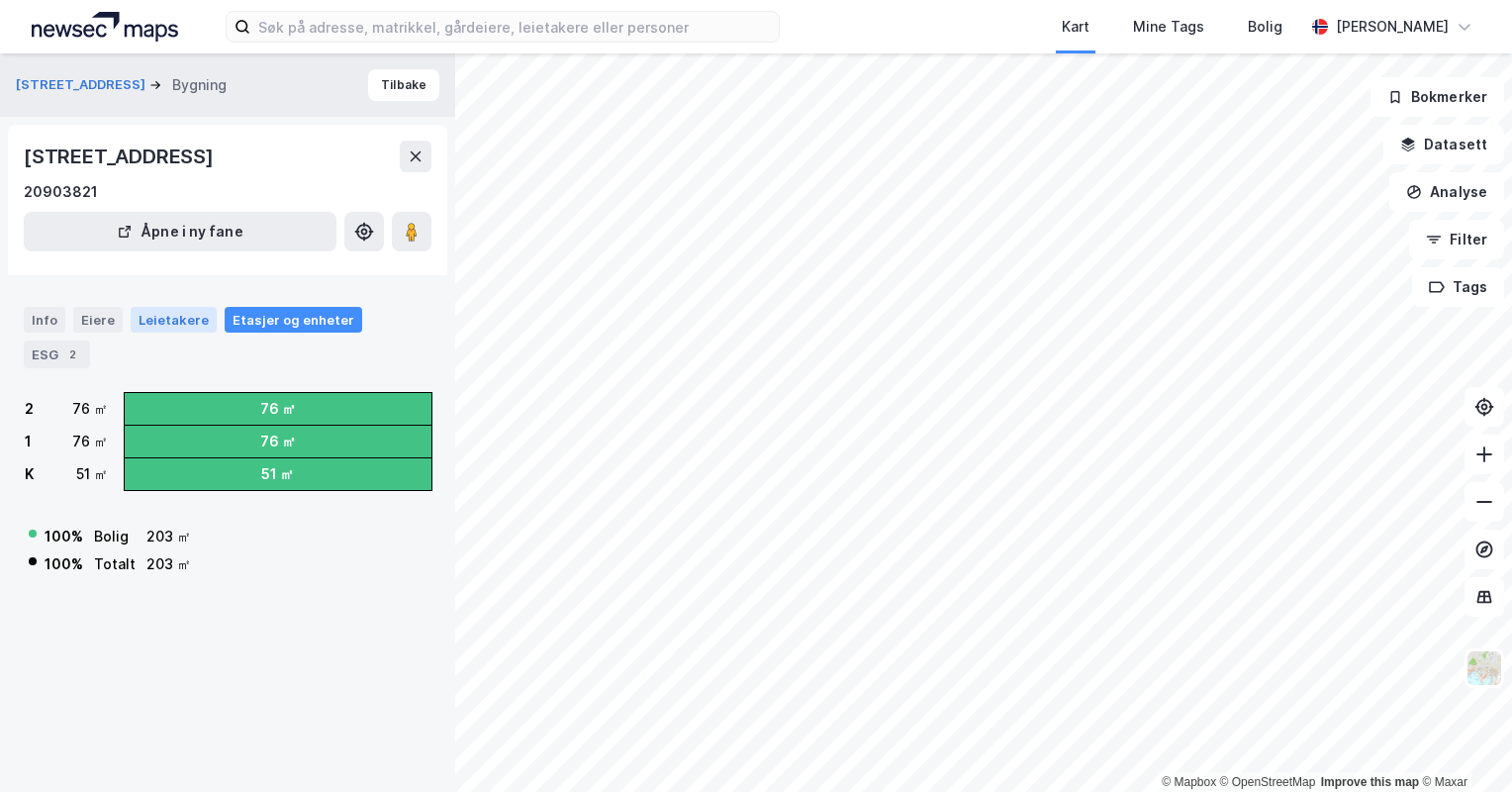 click on "Leietakere" at bounding box center [173, 320] 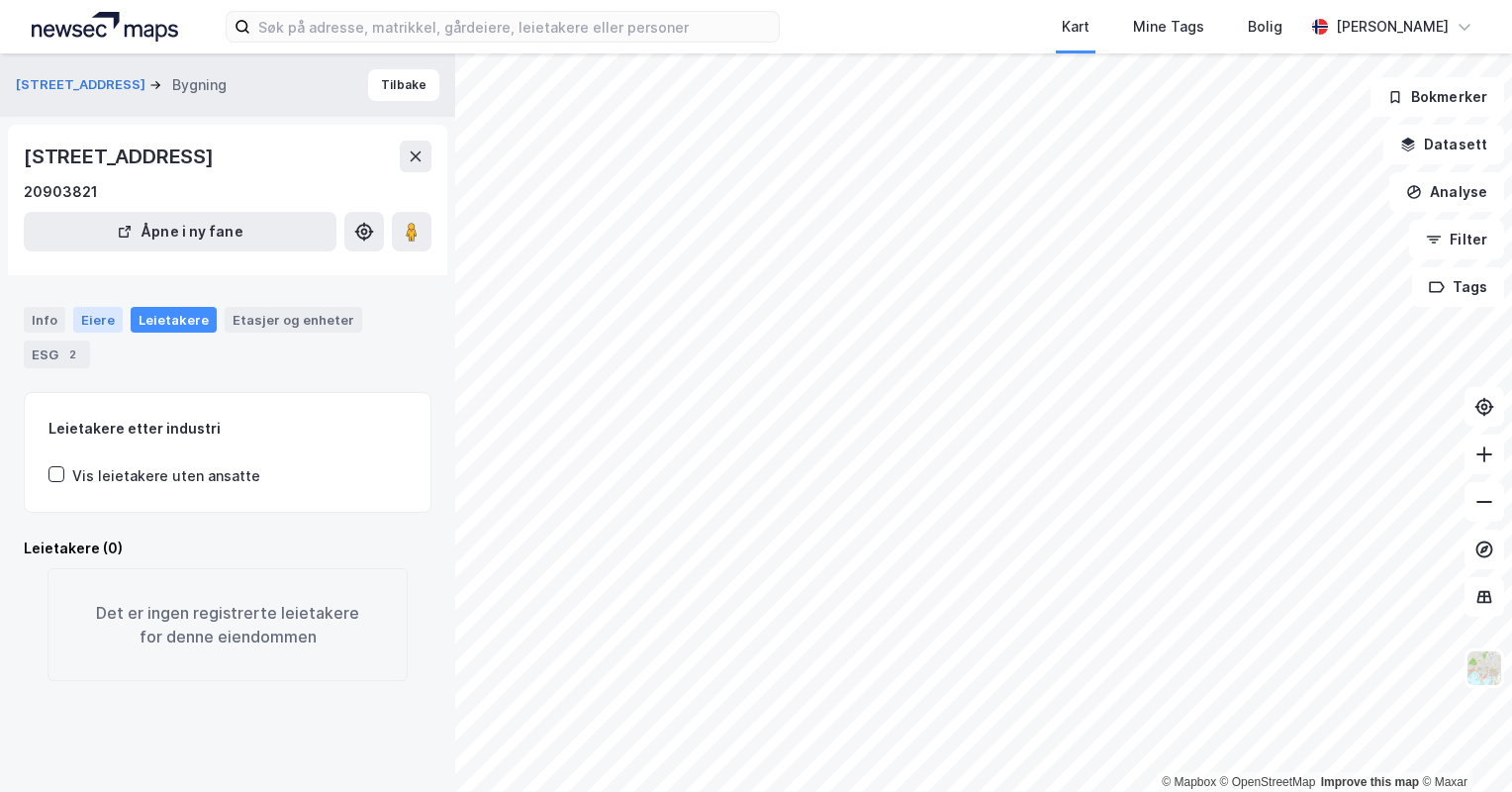 click on "Eiere" at bounding box center (98, 320) 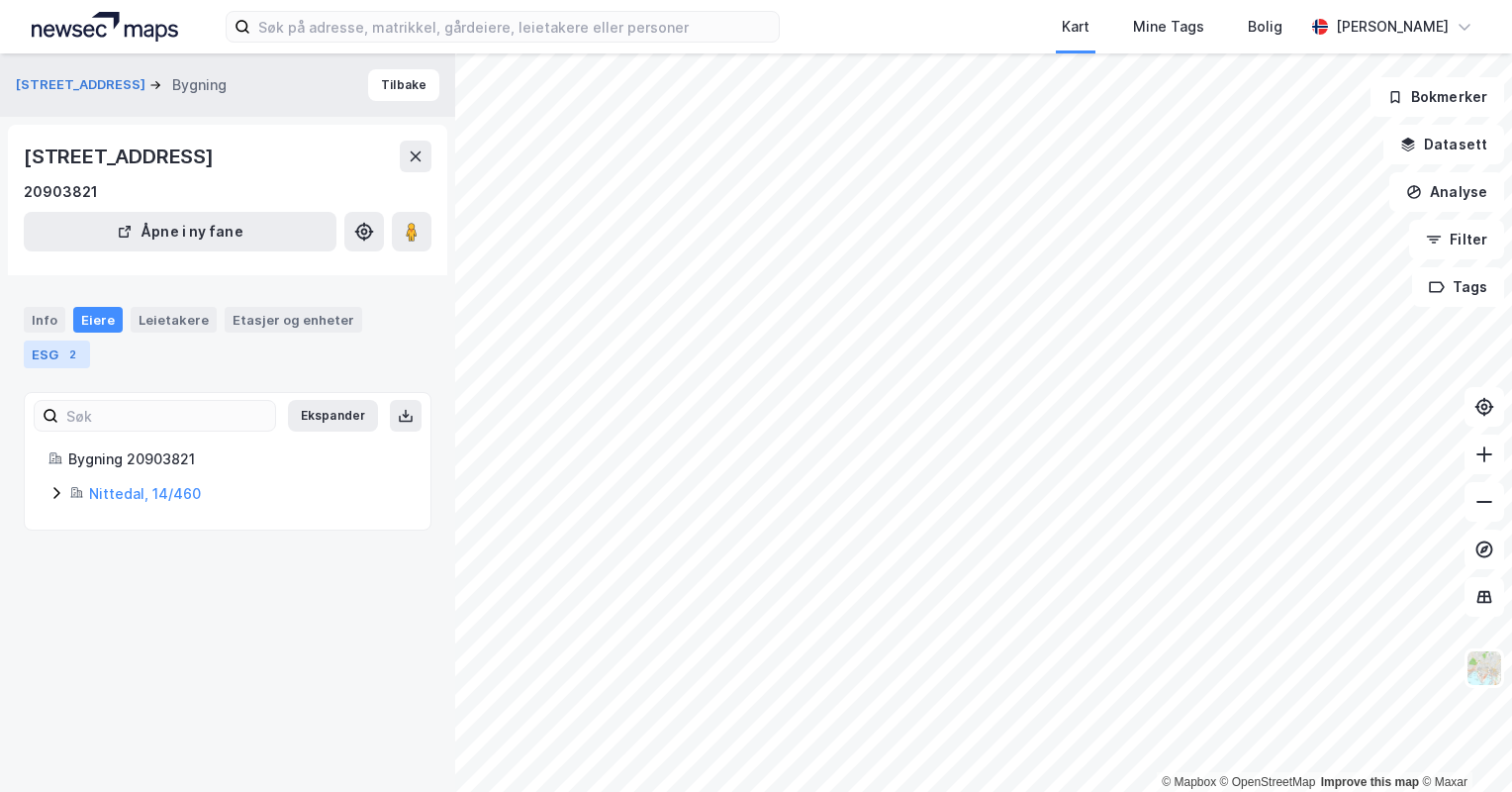 click on "ESG 2" at bounding box center (56, 354) 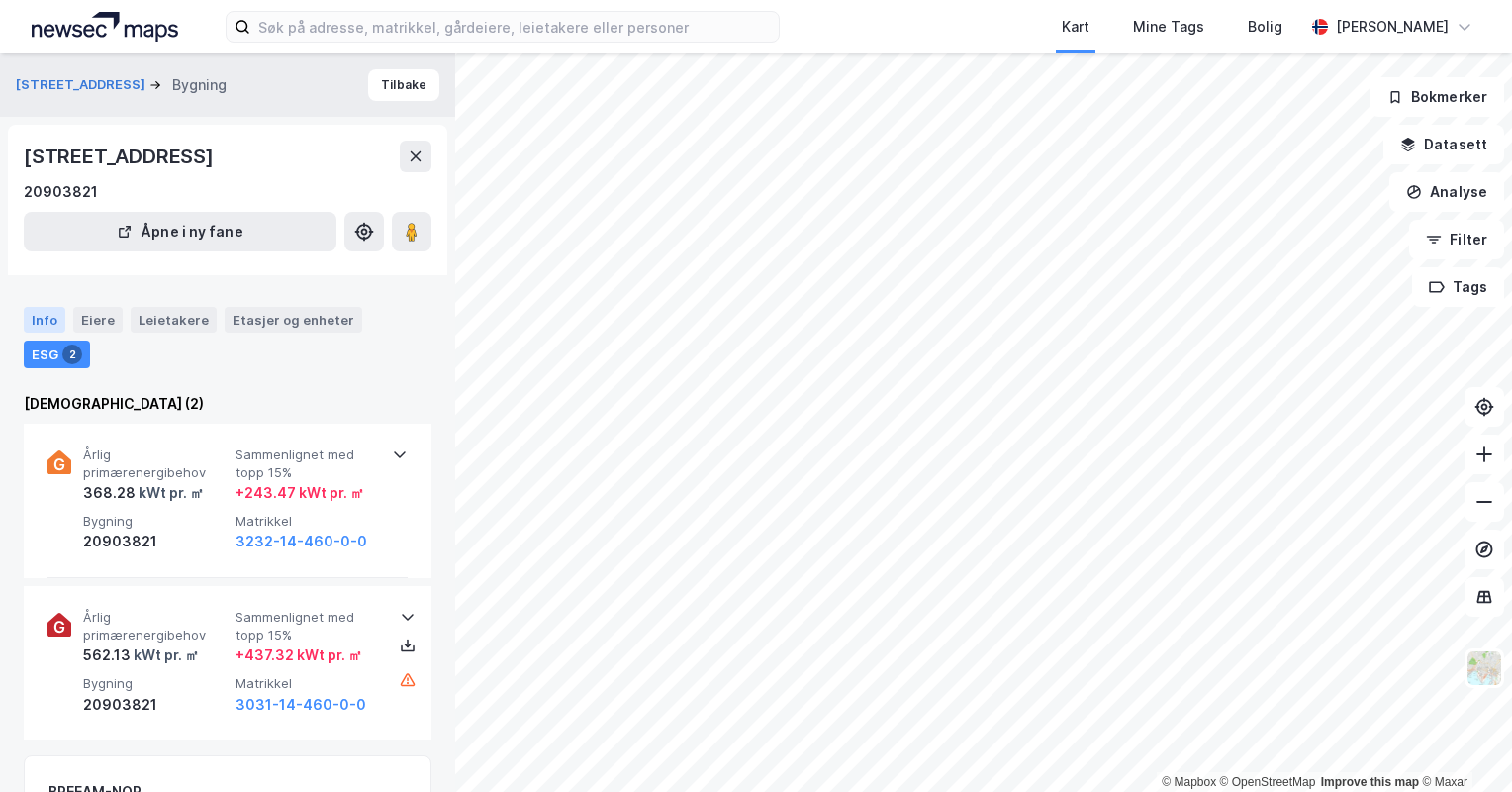 click on "Info" at bounding box center [45, 320] 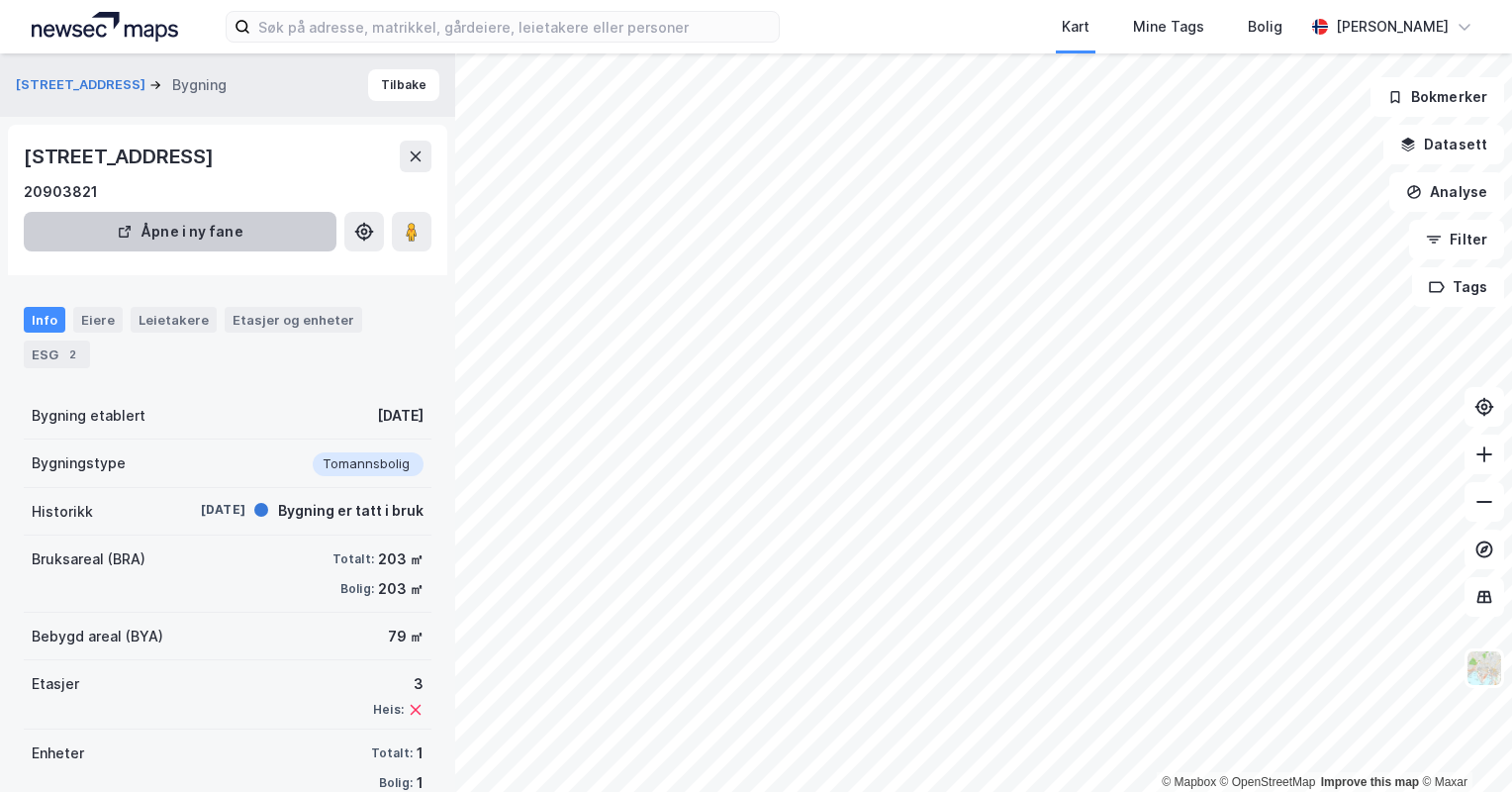 click on "Åpne i ny fane" at bounding box center [180, 232] 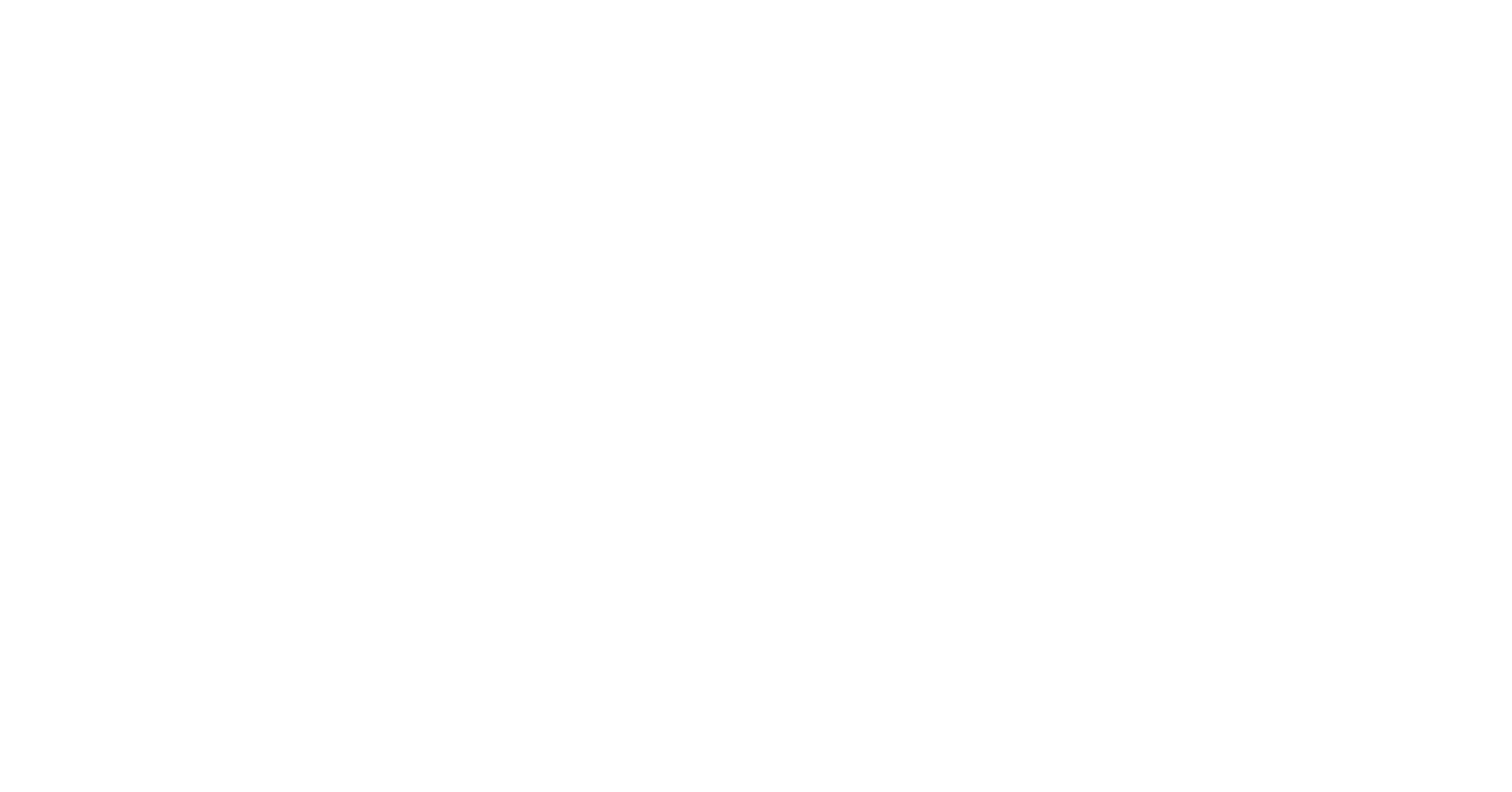 scroll, scrollTop: 0, scrollLeft: 0, axis: both 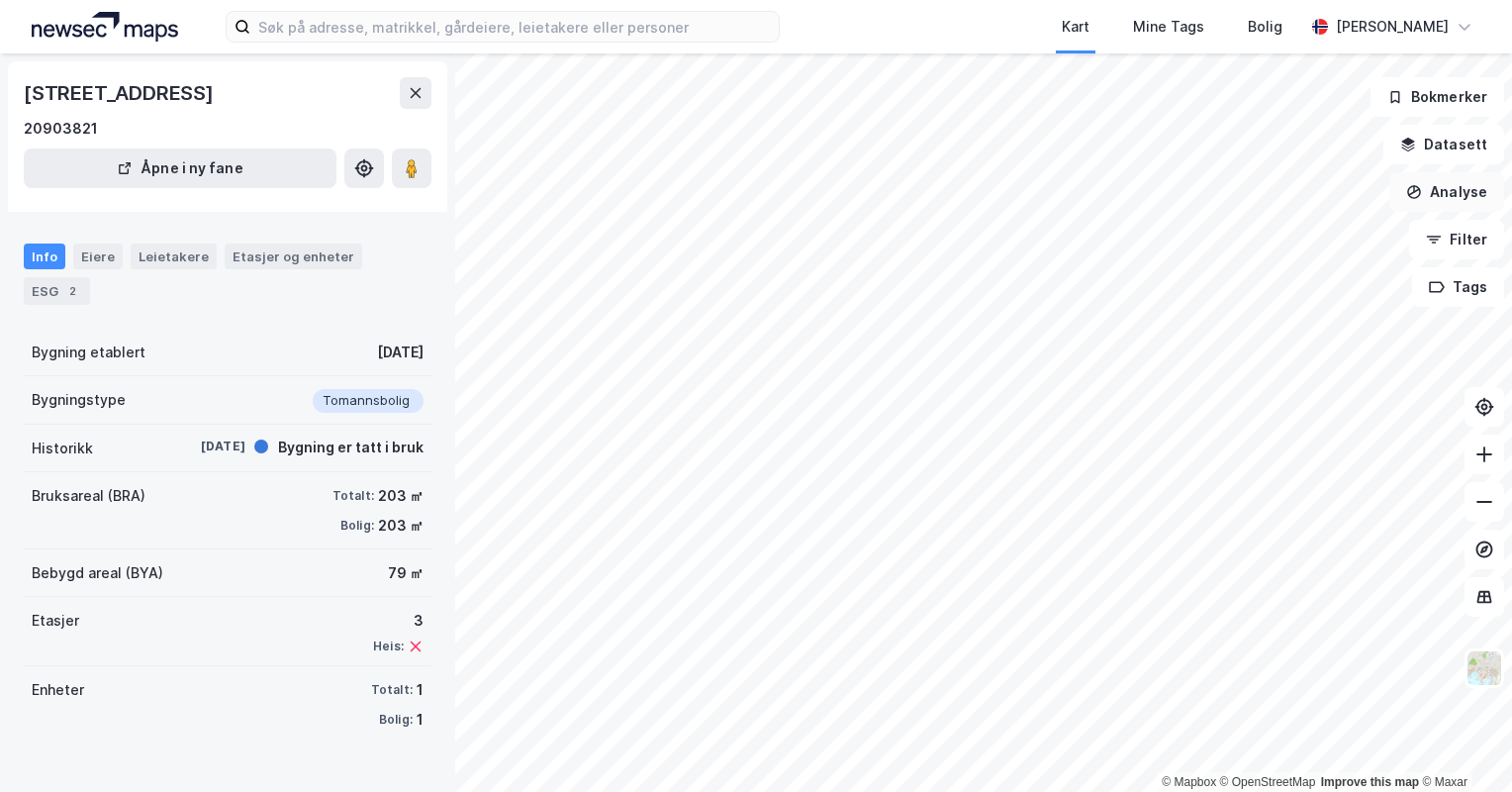 click on "Analyse" at bounding box center (1447, 192) 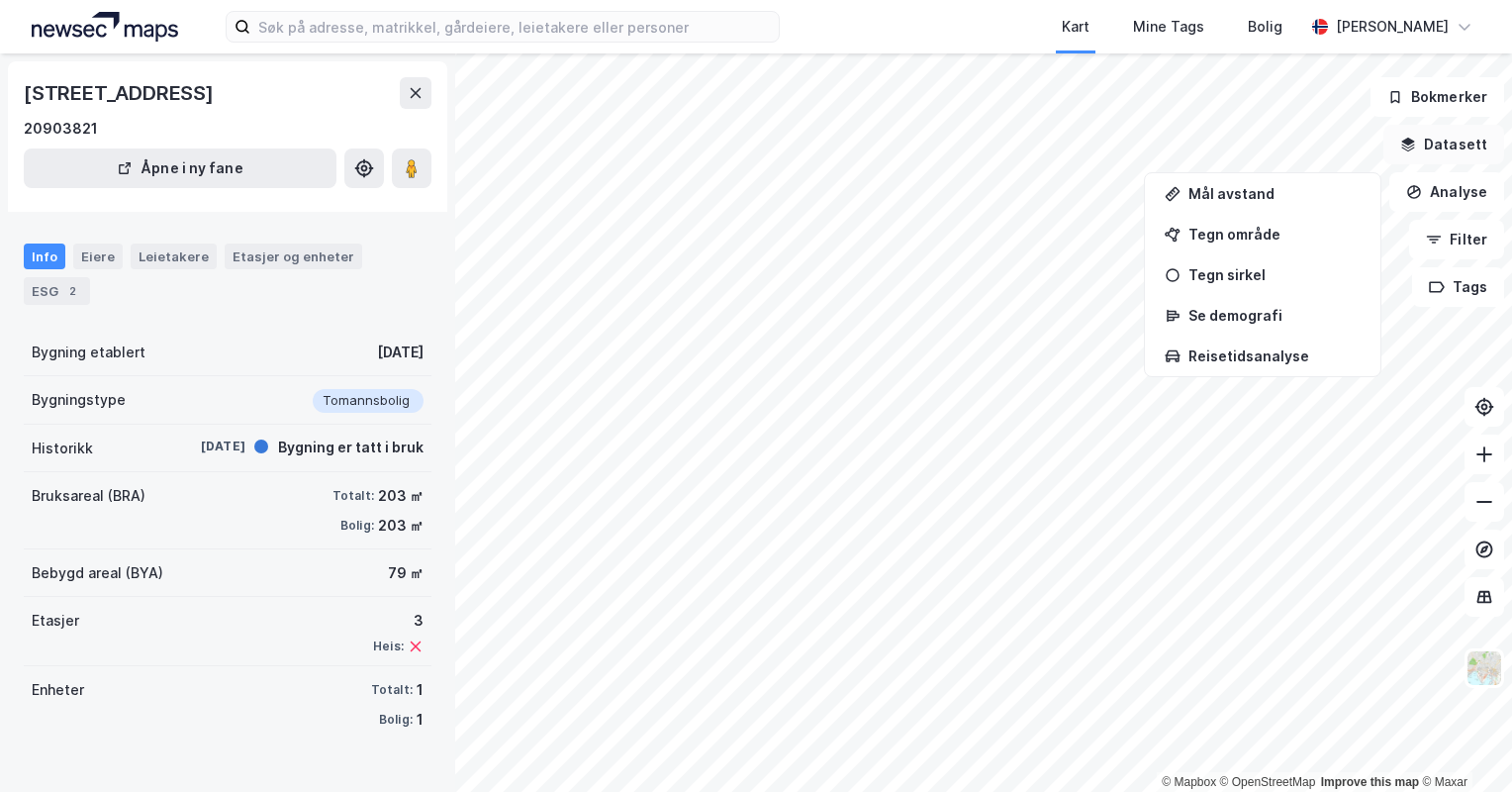 click on "Datasett" at bounding box center (1444, 145) 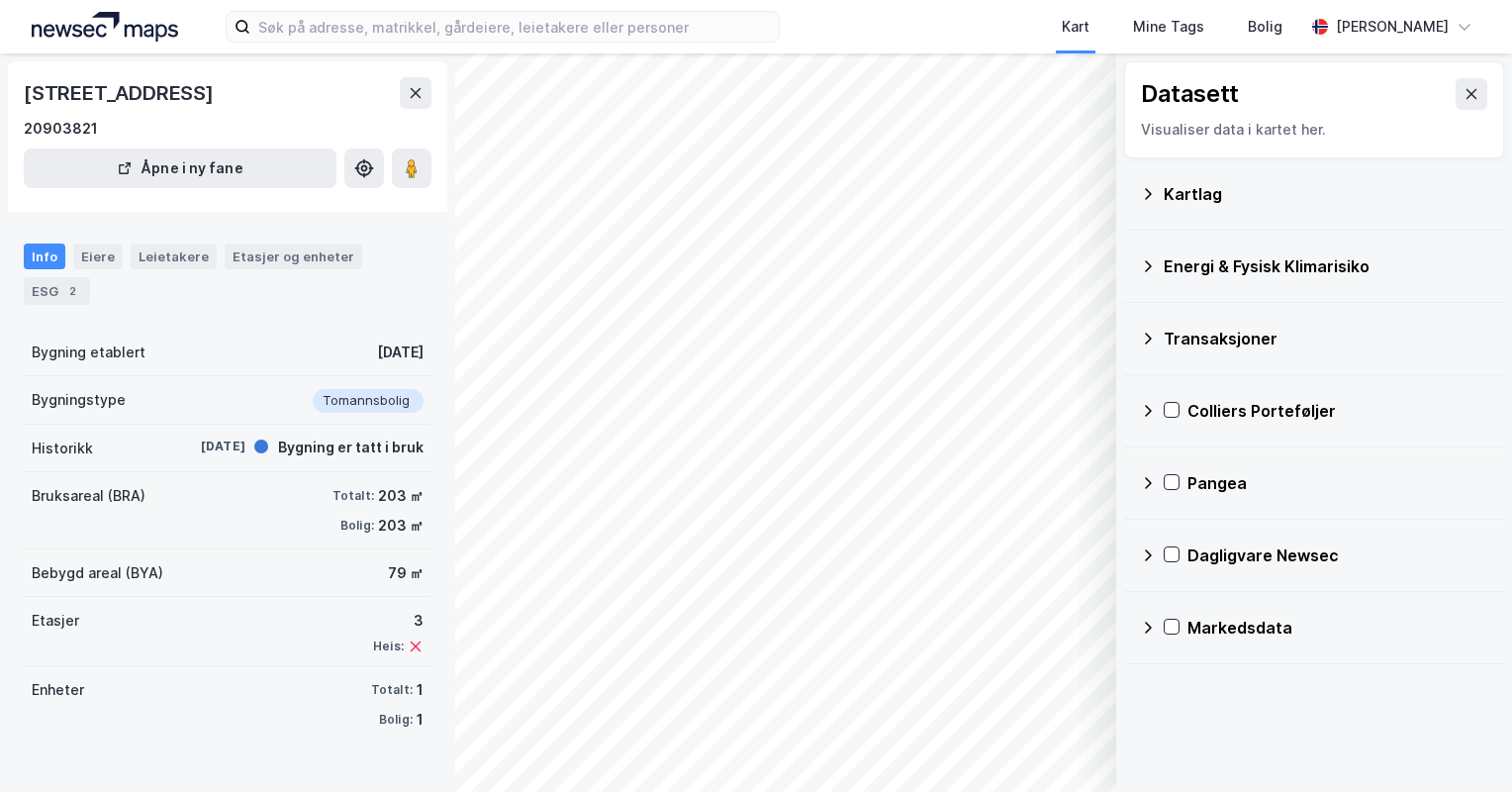 click on "Kartlag" at bounding box center [1314, 194] 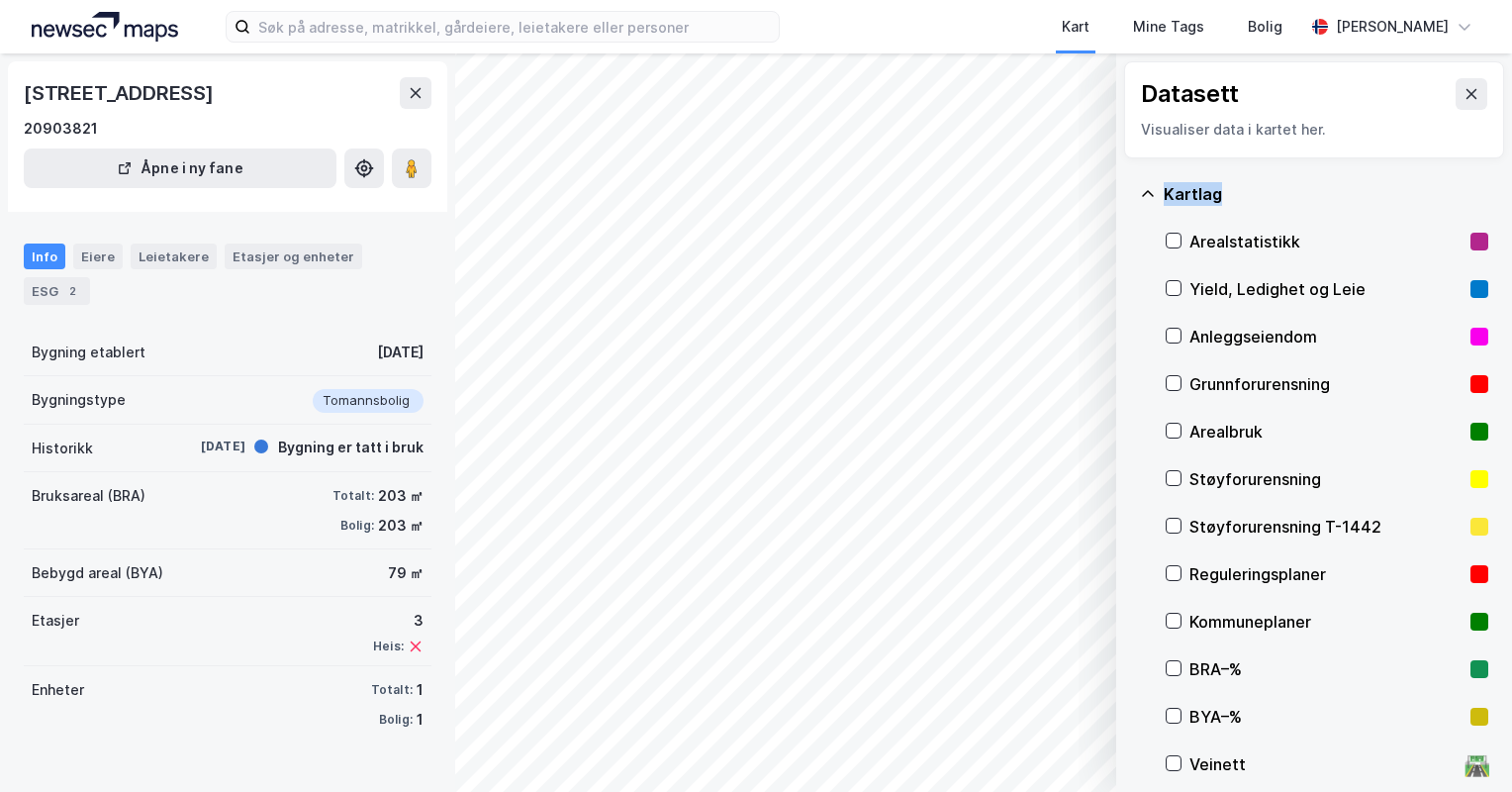 drag, startPoint x: 1160, startPoint y: 190, endPoint x: 1274, endPoint y: 158, distance: 118.40608 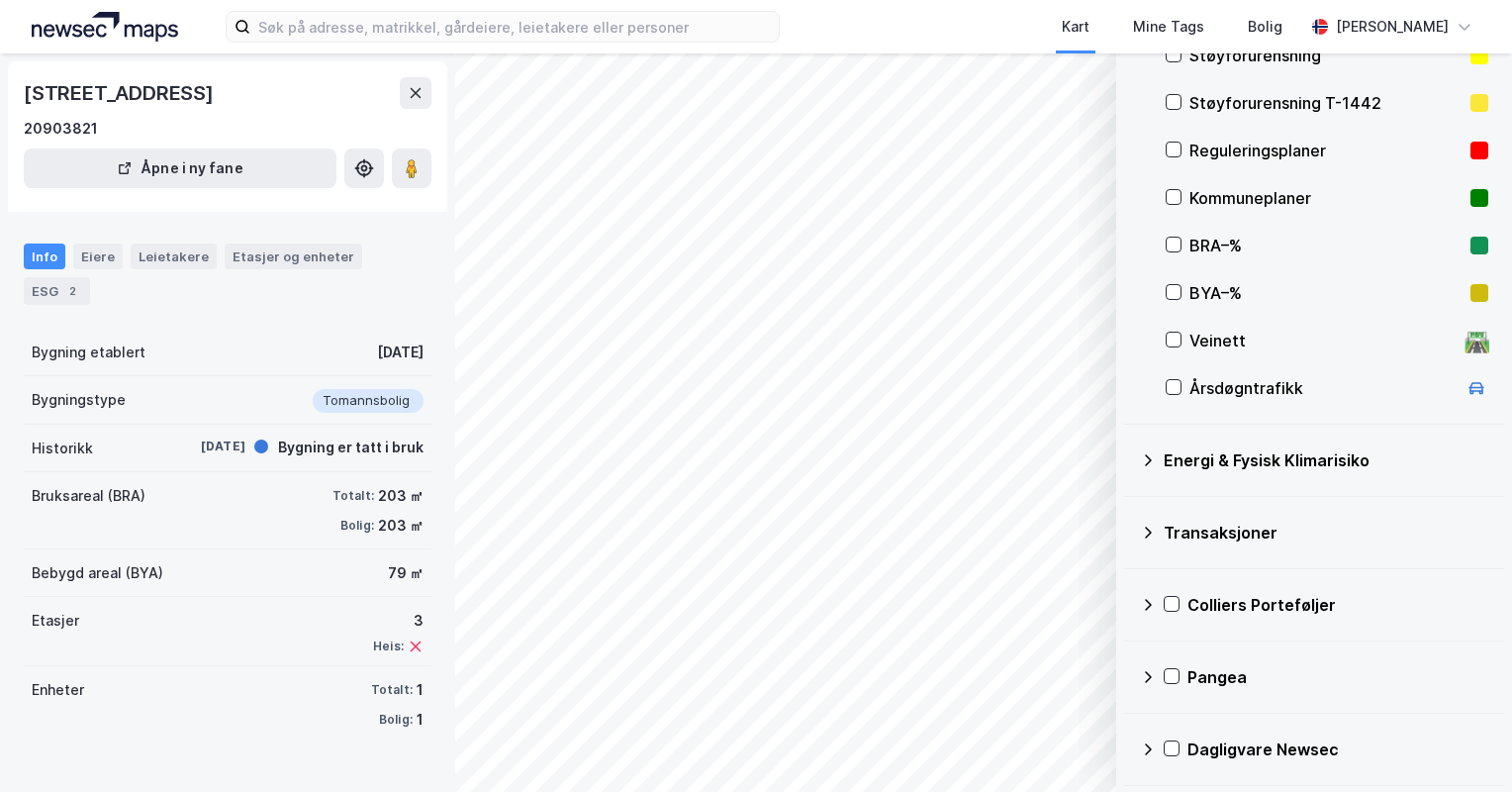 scroll, scrollTop: 495, scrollLeft: 0, axis: vertical 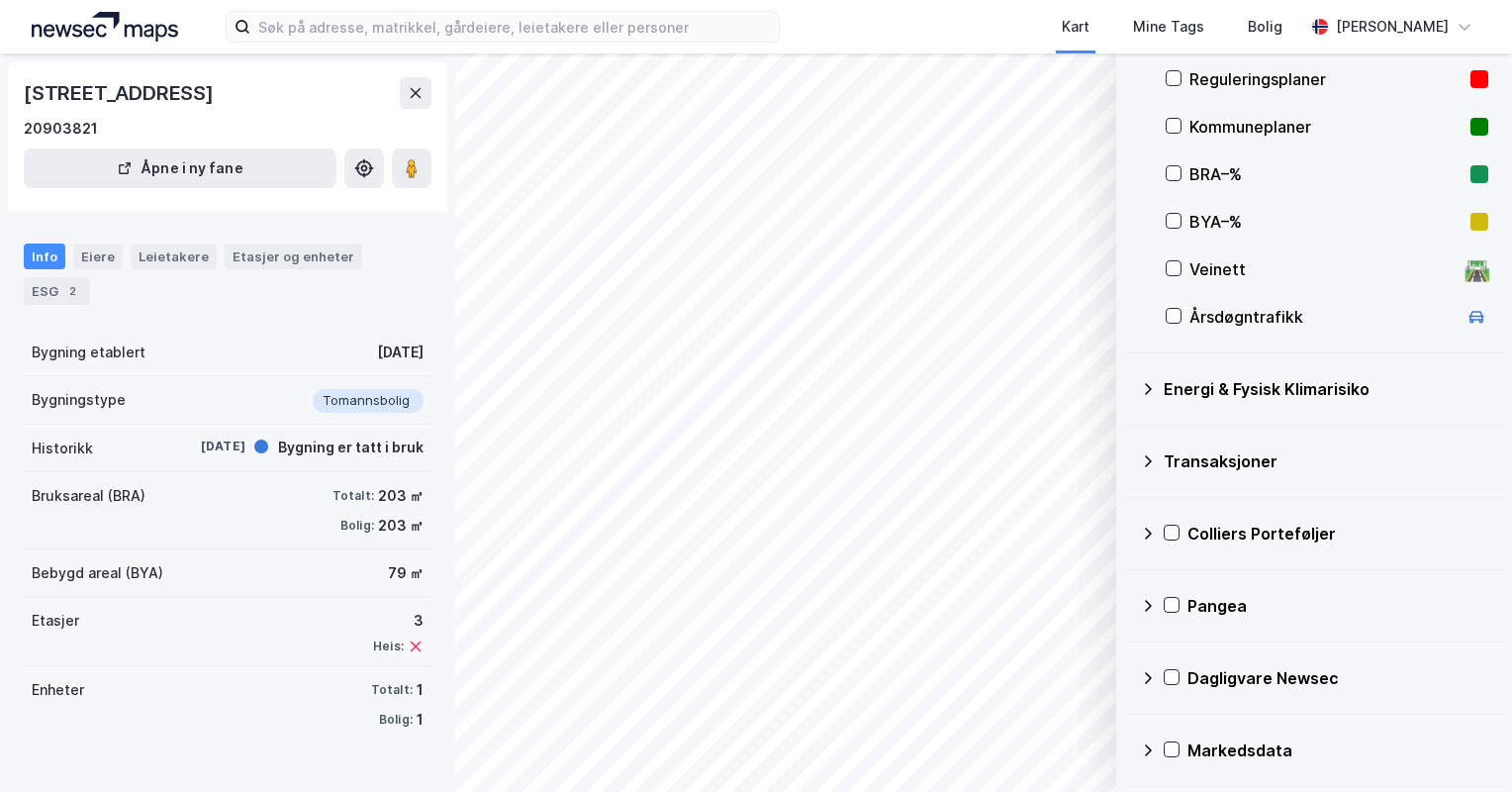 click on "Transaksjoner" at bounding box center [1326, 461] 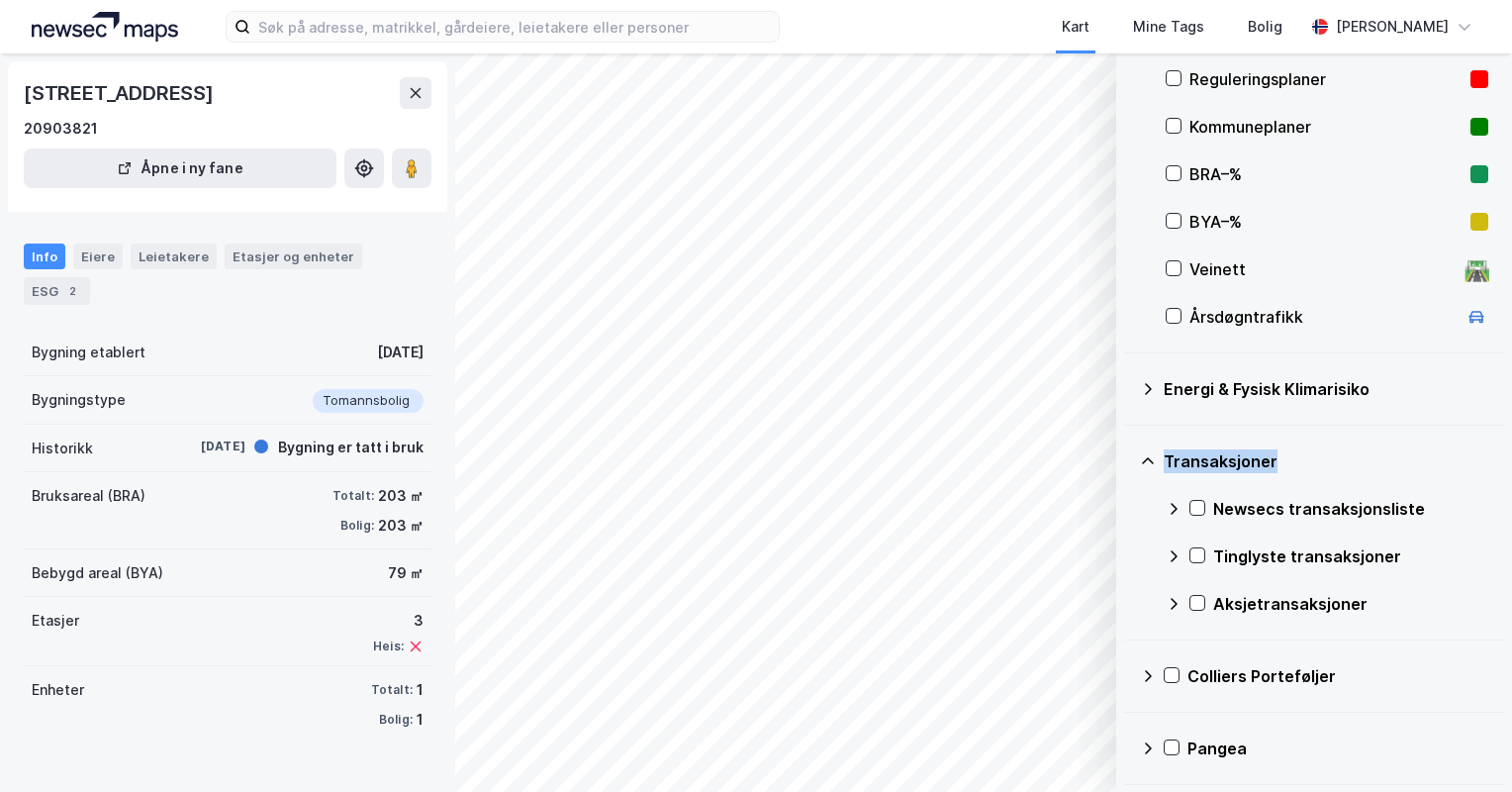 click on "Transaksjoner" at bounding box center (1326, 461) 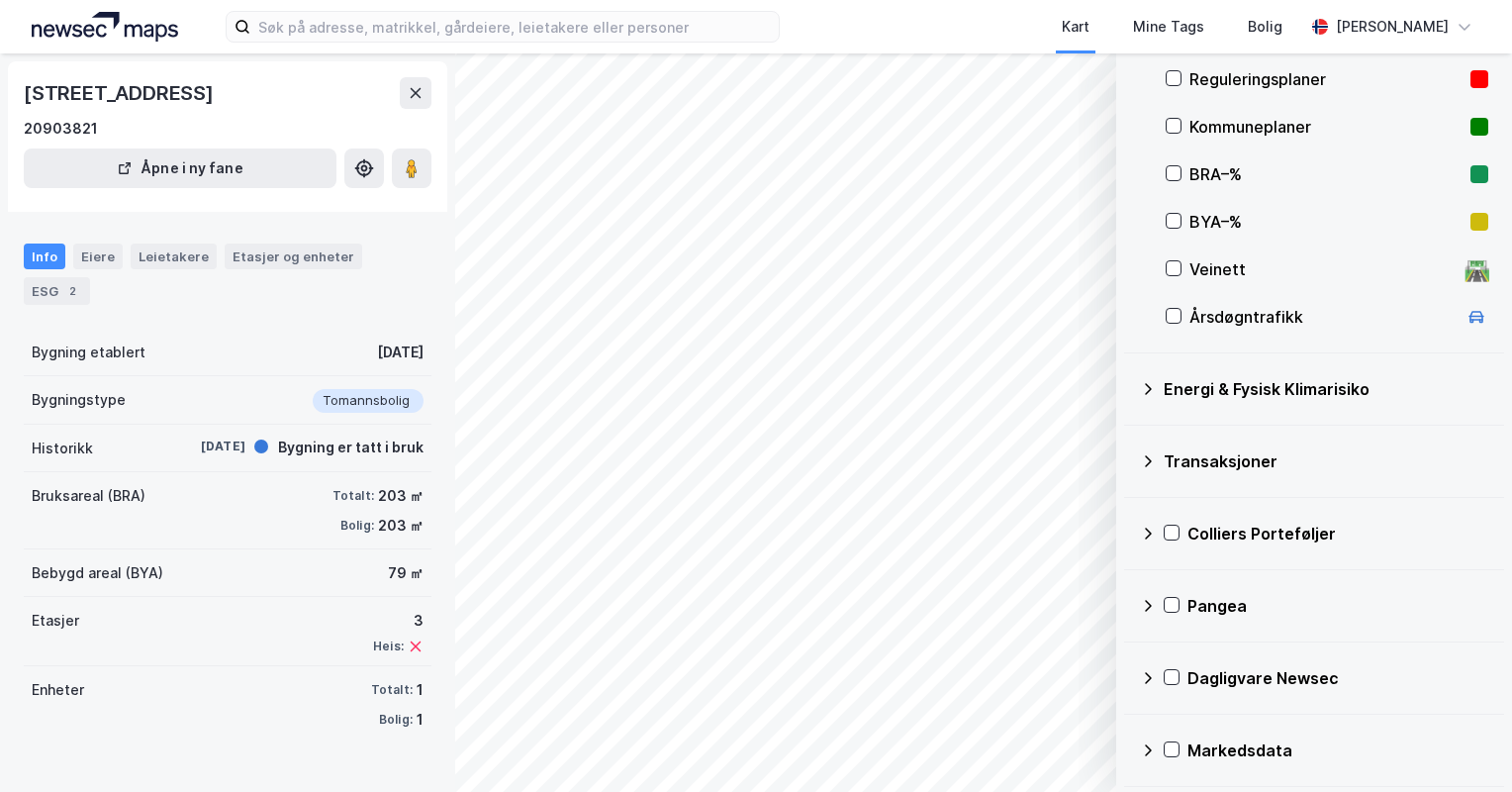 drag, startPoint x: 1175, startPoint y: 451, endPoint x: 1166, endPoint y: 380, distance: 71.56815 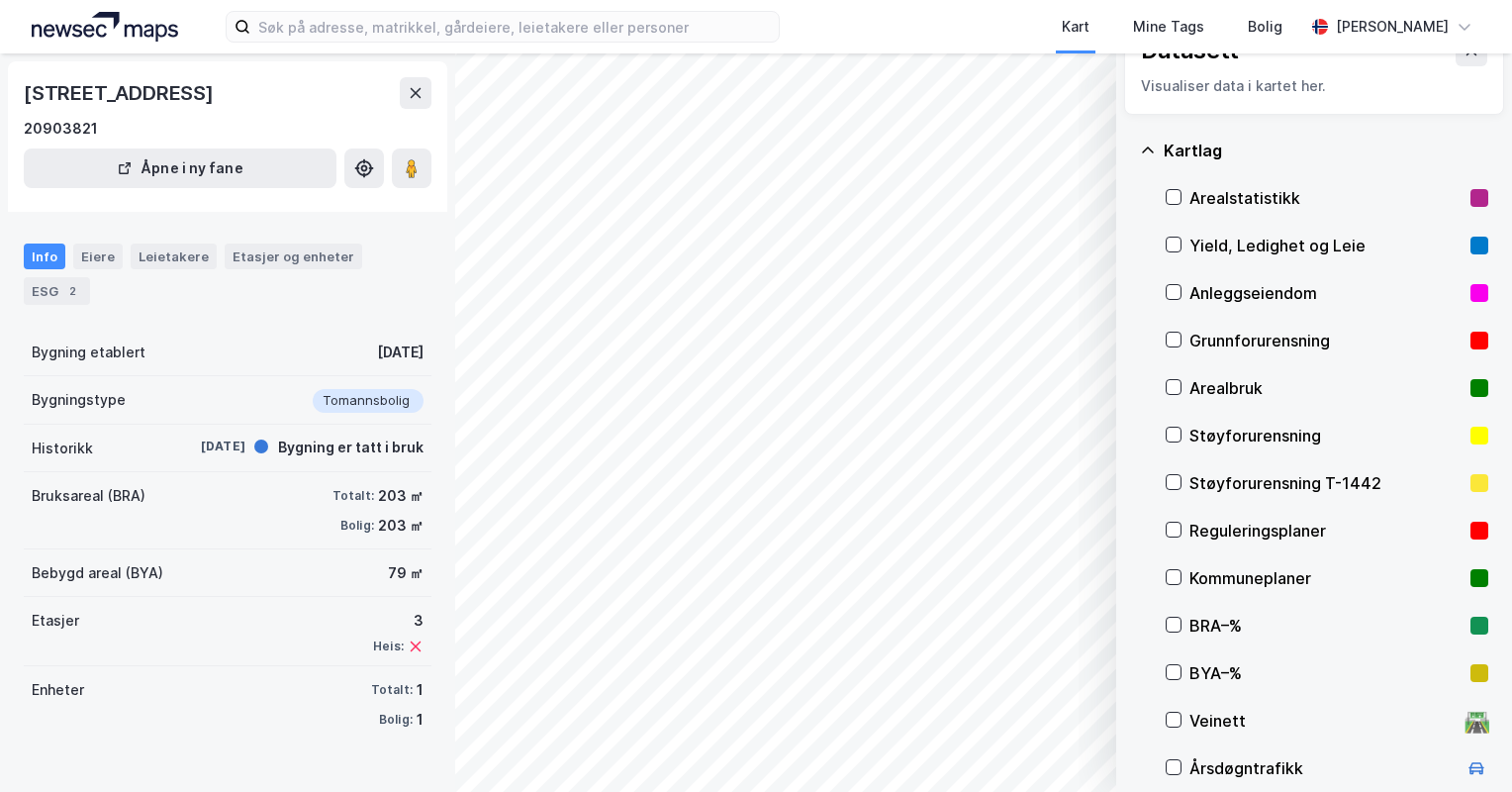 scroll, scrollTop: 0, scrollLeft: 0, axis: both 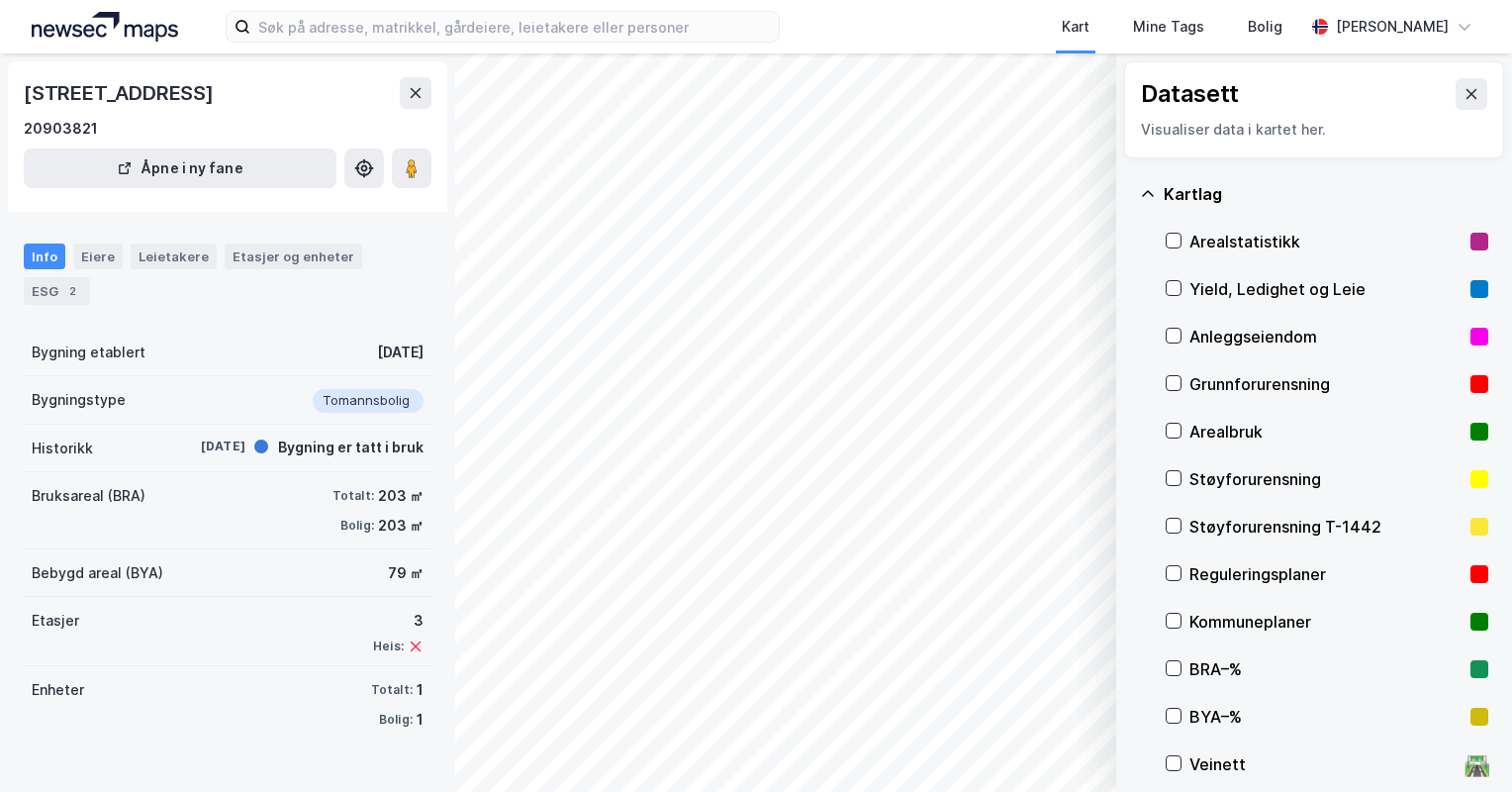 click on "Kartlag" at bounding box center [1314, 194] 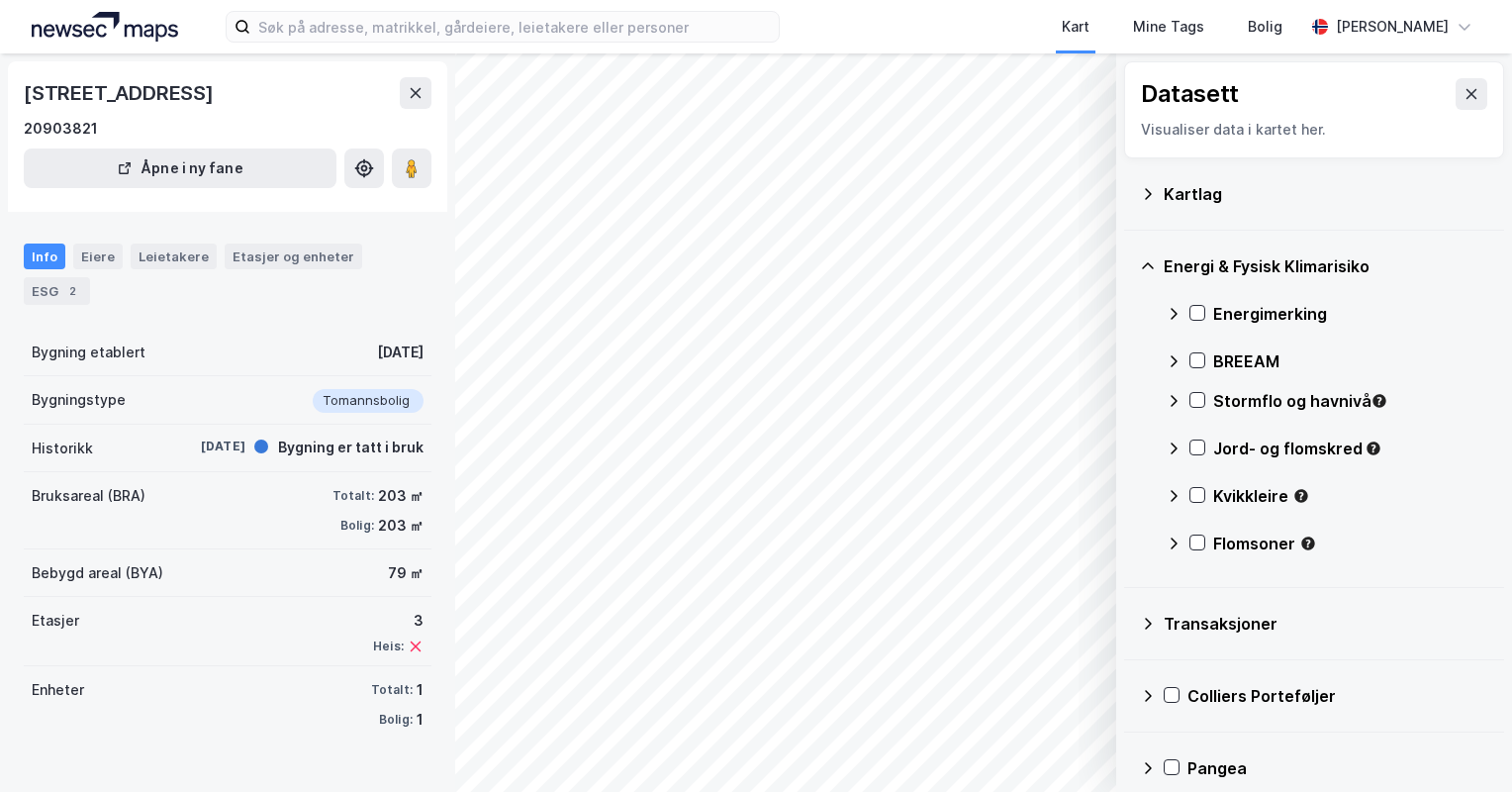 click 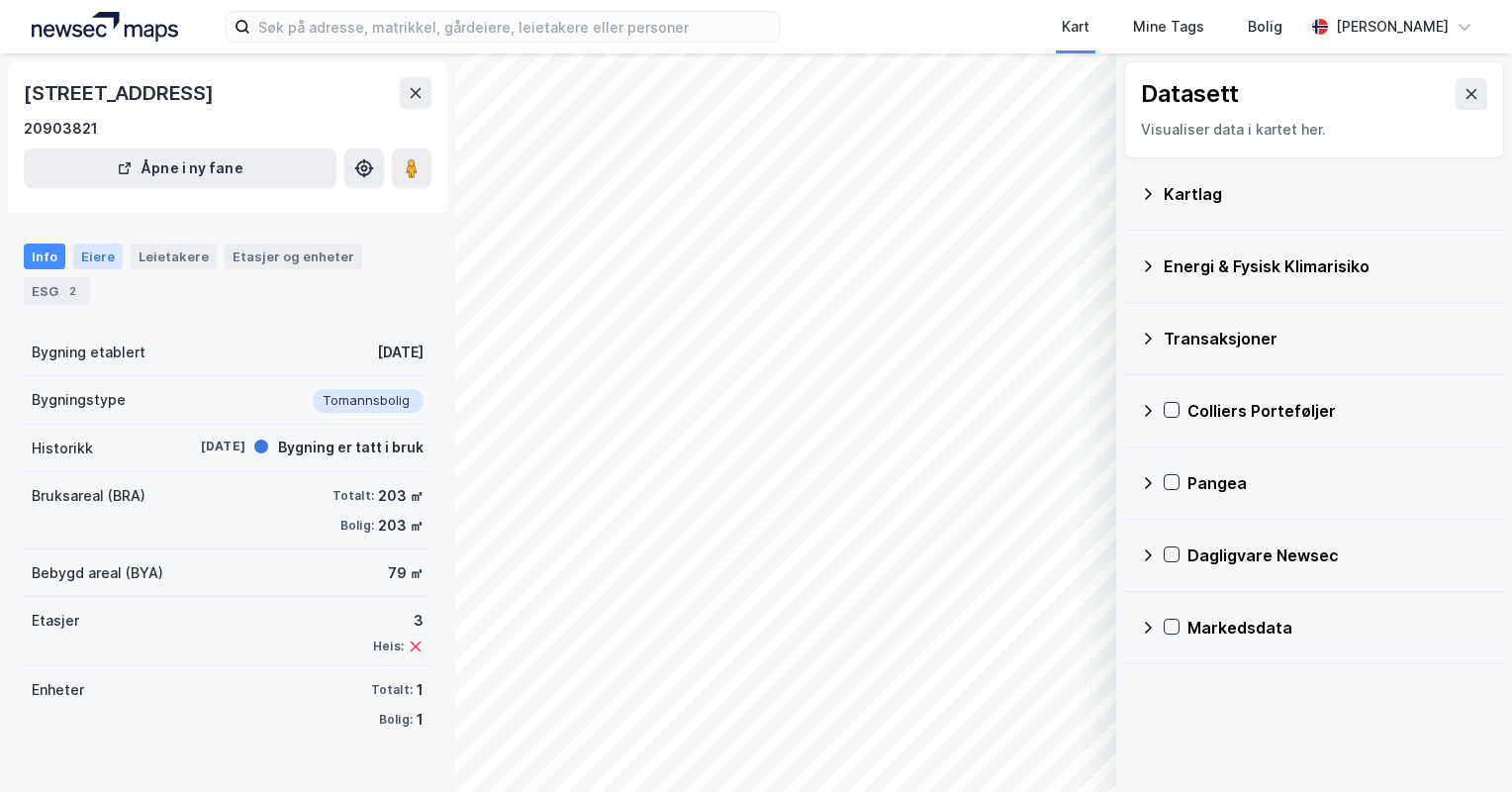 click on "Eiere" at bounding box center [98, 256] 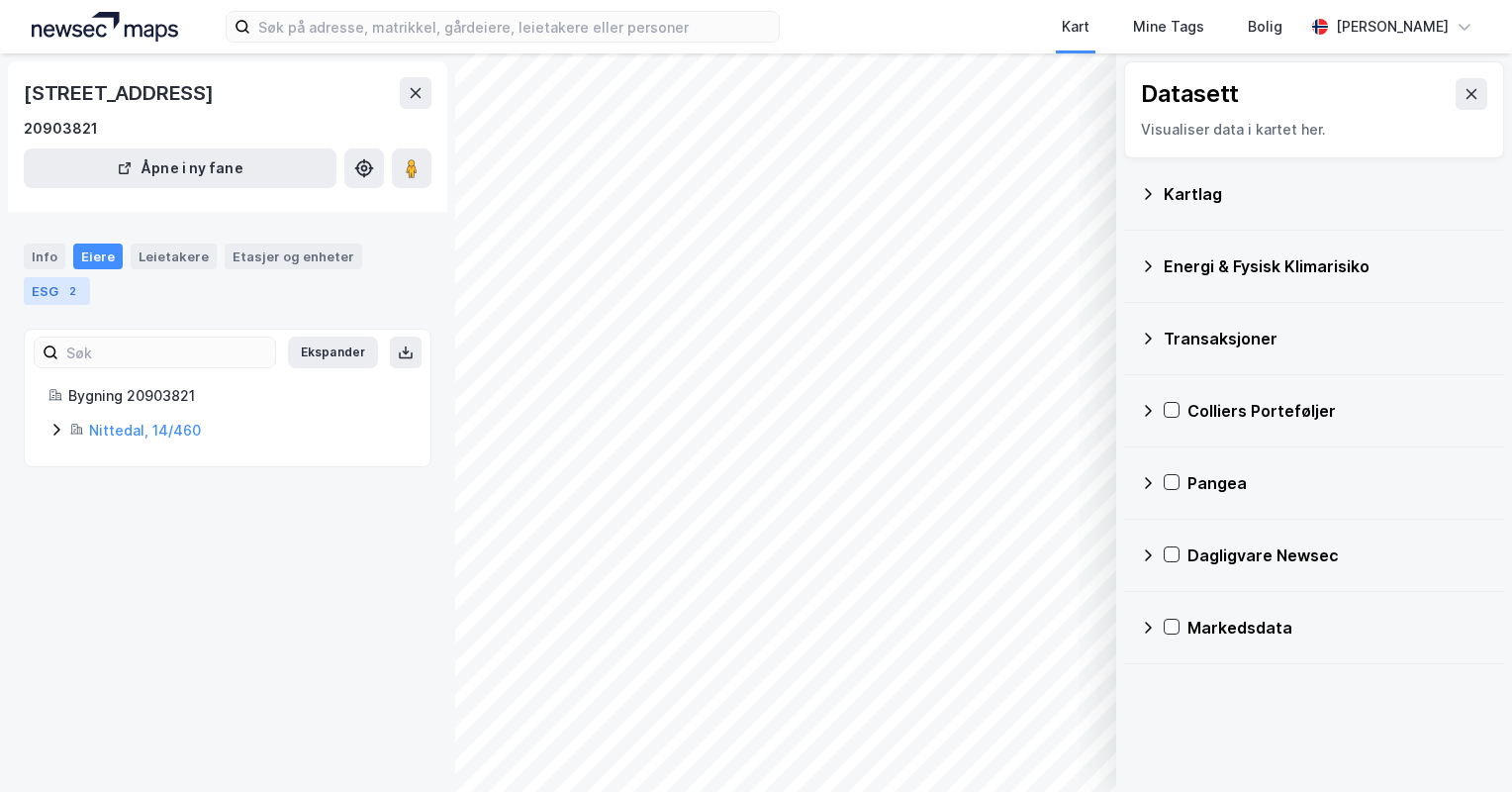 click on "ESG 2" at bounding box center (56, 291) 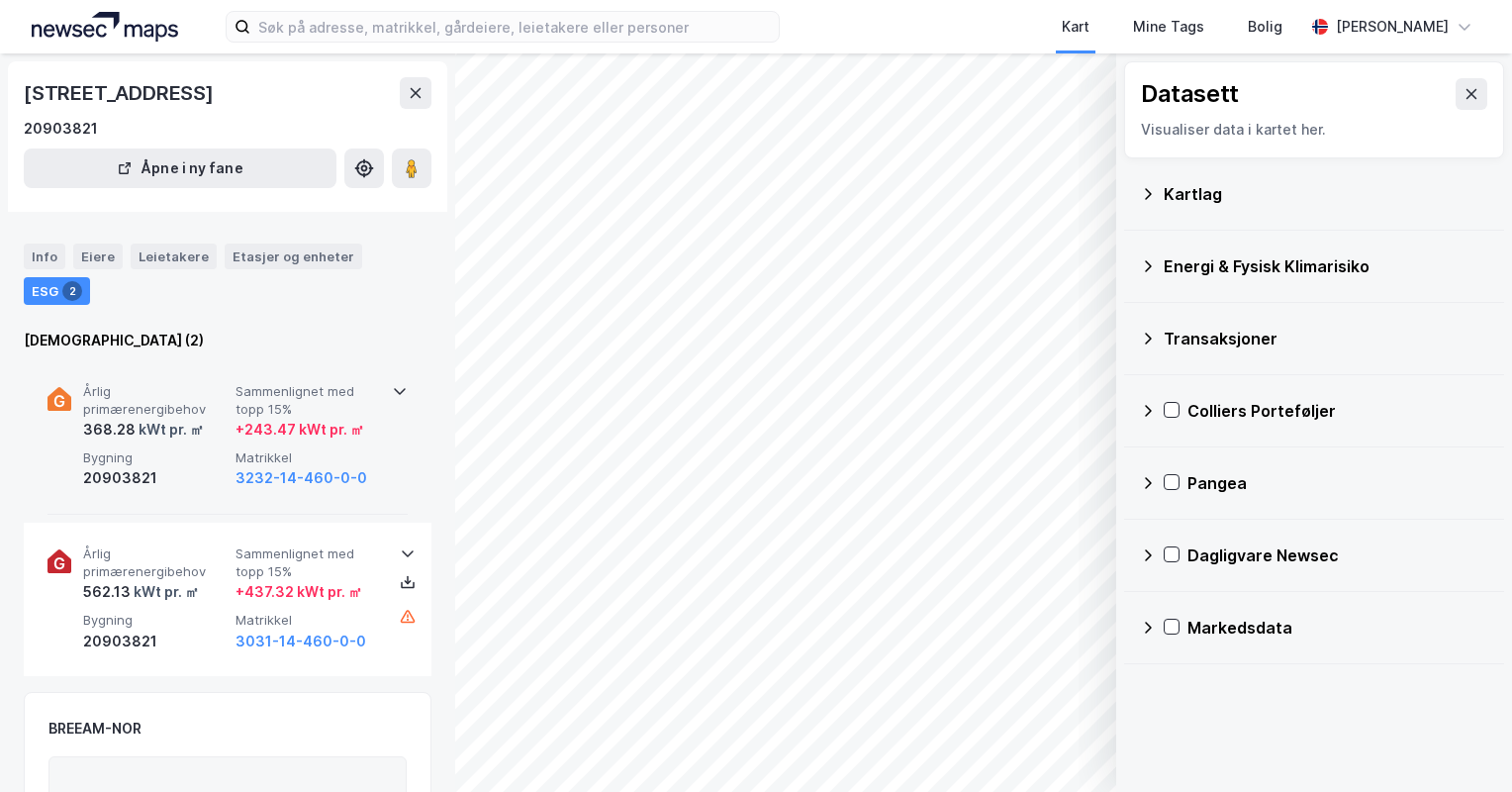 click on "Sammenlignet med topp 15%" at bounding box center (308, 400) 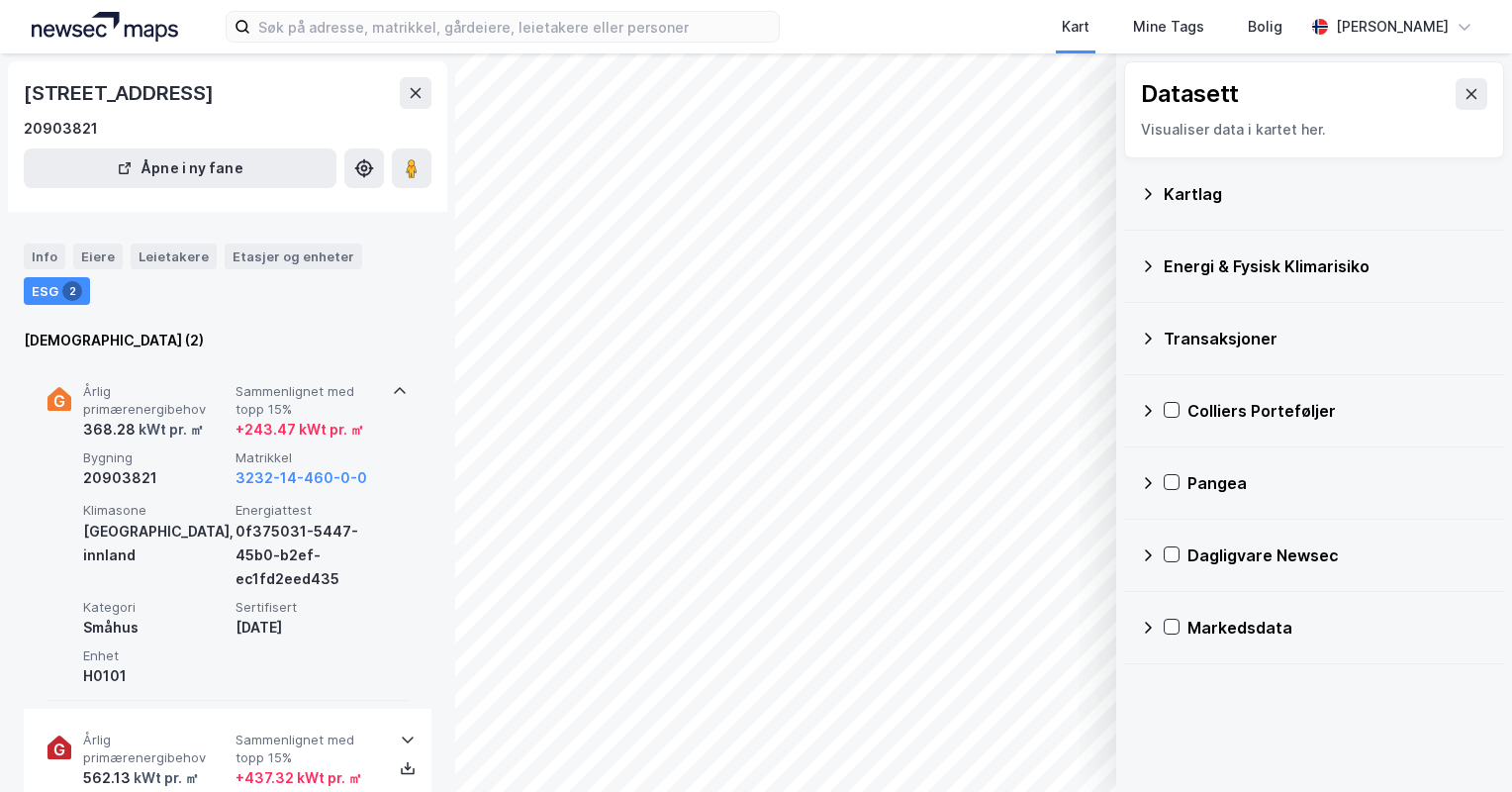 click on "Sammenlignet med topp 15%" at bounding box center (308, 400) 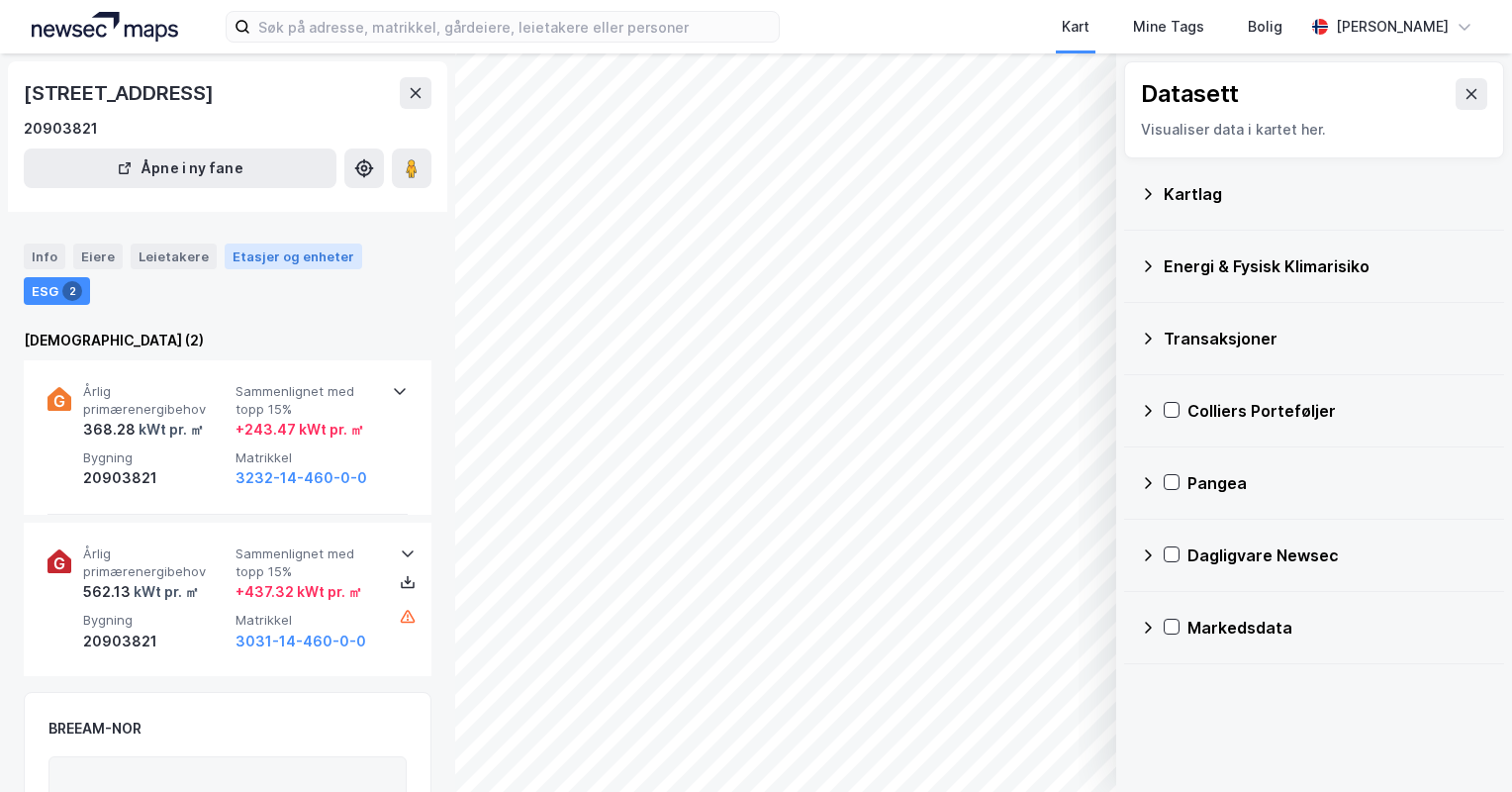 click on "Etasjer og enheter" at bounding box center (293, 256) 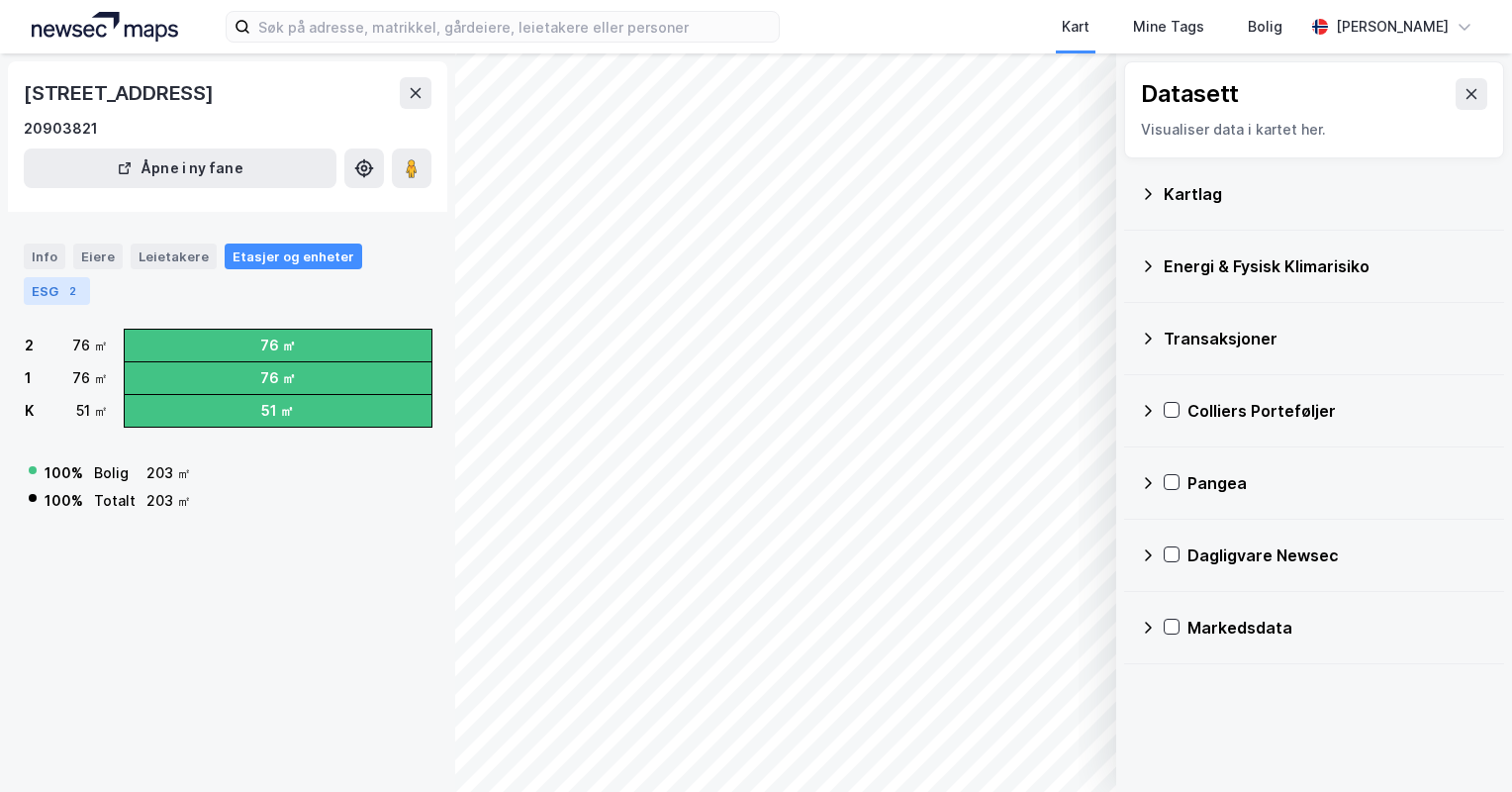 click on "2" at bounding box center (72, 291) 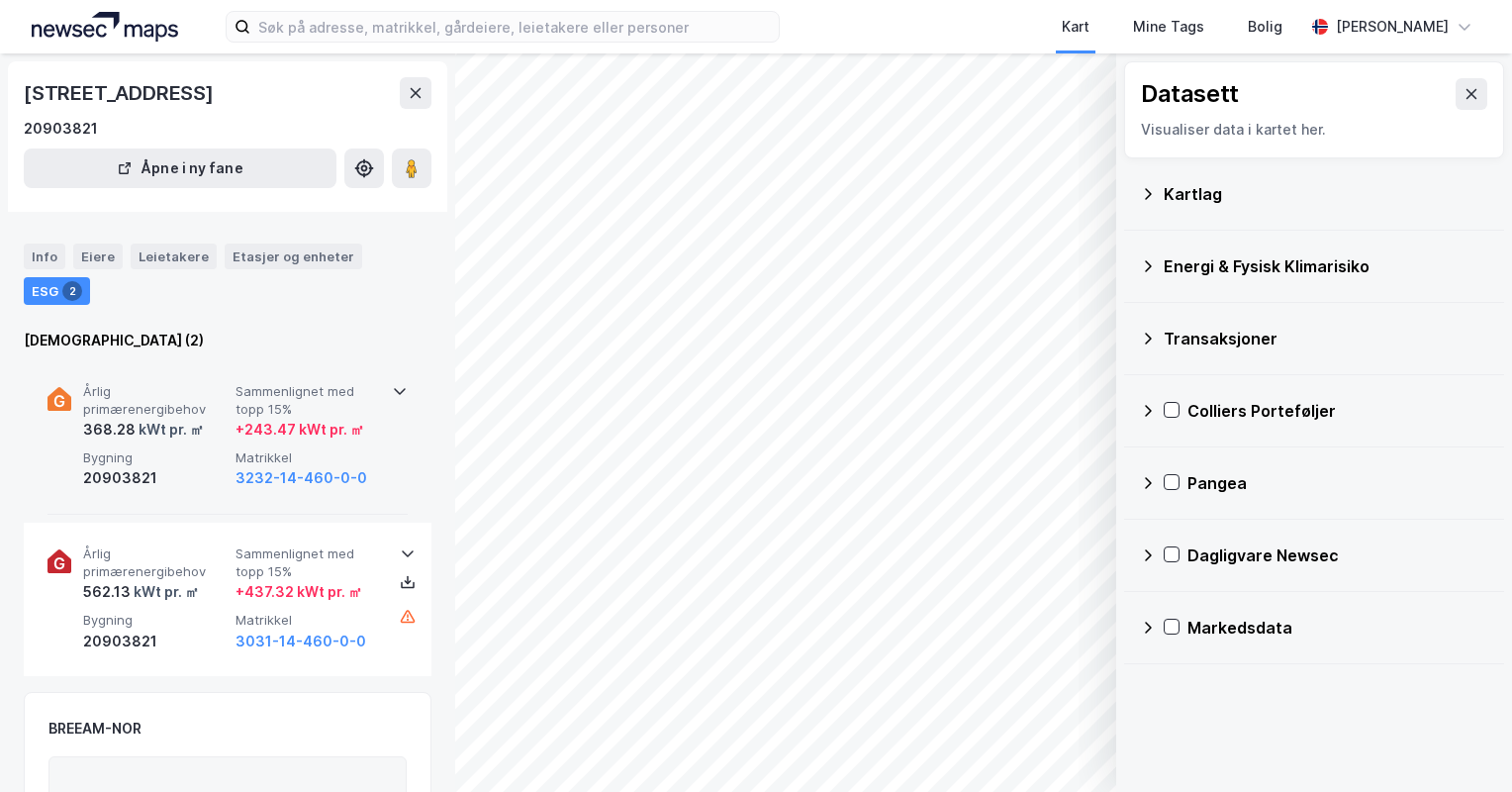 click on "Årlig primærenergibehov 368.28   kWt pr. ㎡ Sammenlignet med topp 15% + 243.47   kWt pr. ㎡ Bygning 20903821 Matrikkel 3232-14-460-0-0" at bounding box center [232, 437] 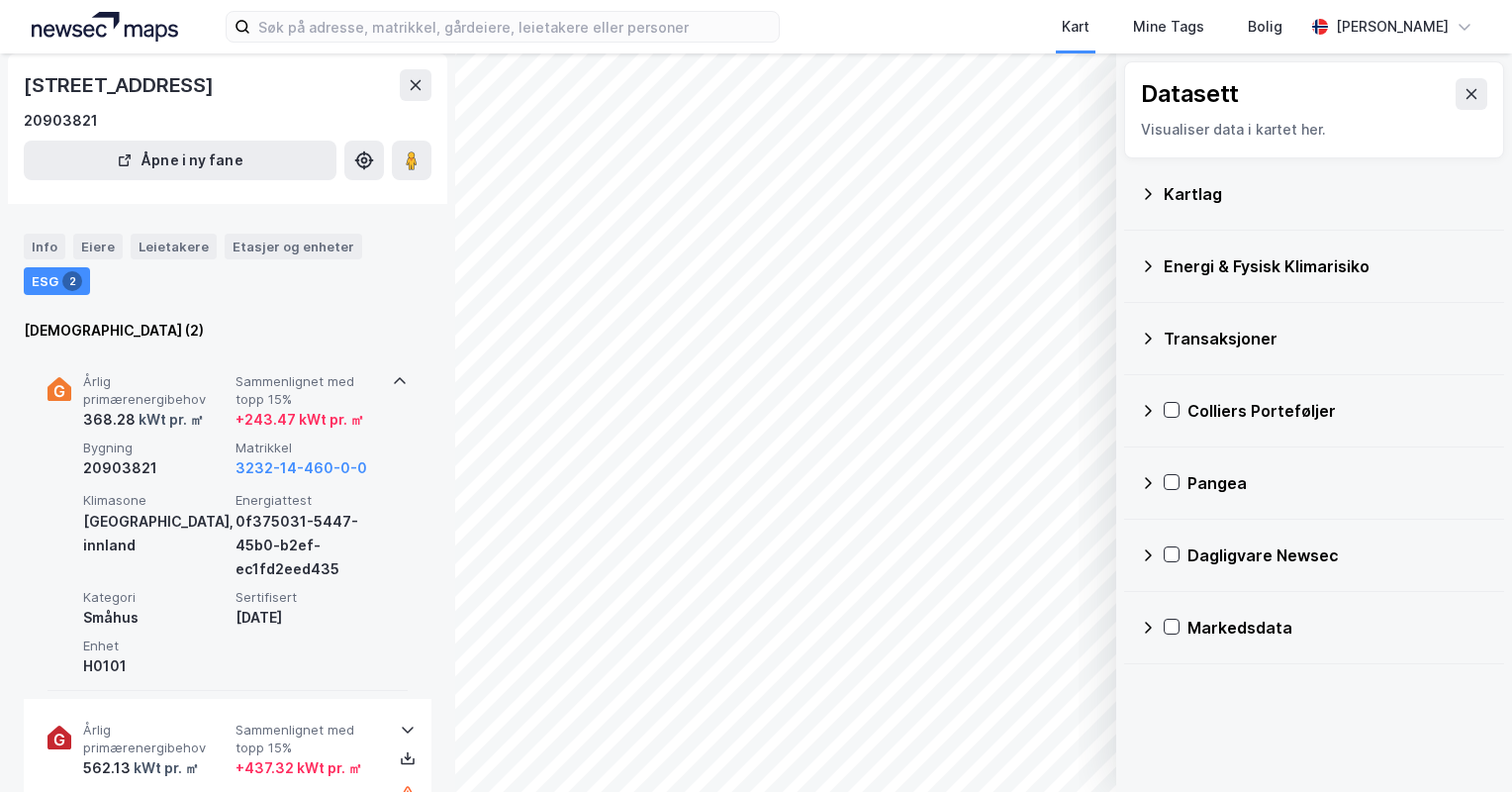 scroll, scrollTop: 0, scrollLeft: 0, axis: both 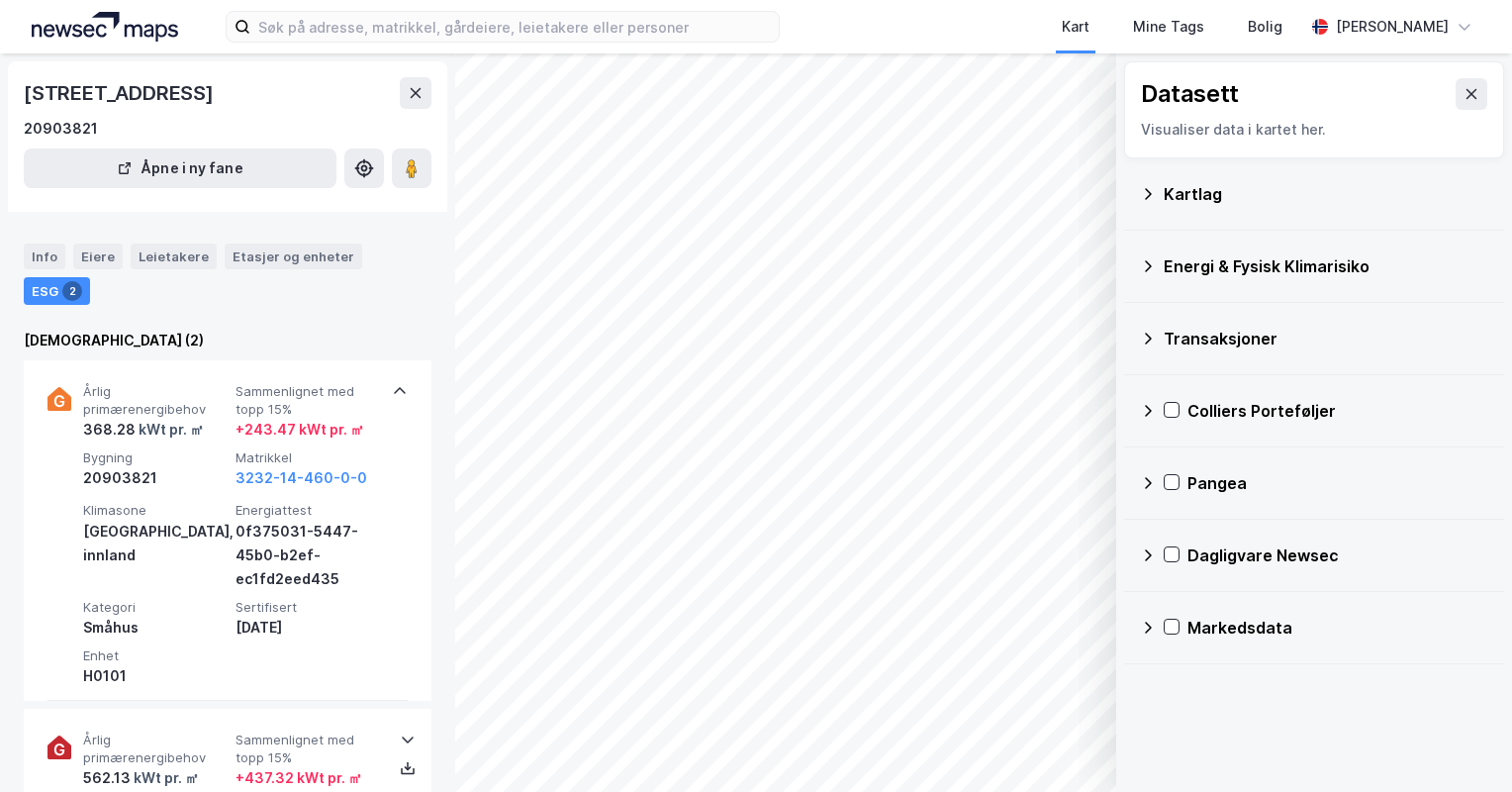 click on "Energi & Fysisk Klimarisiko" at bounding box center [1314, 266] 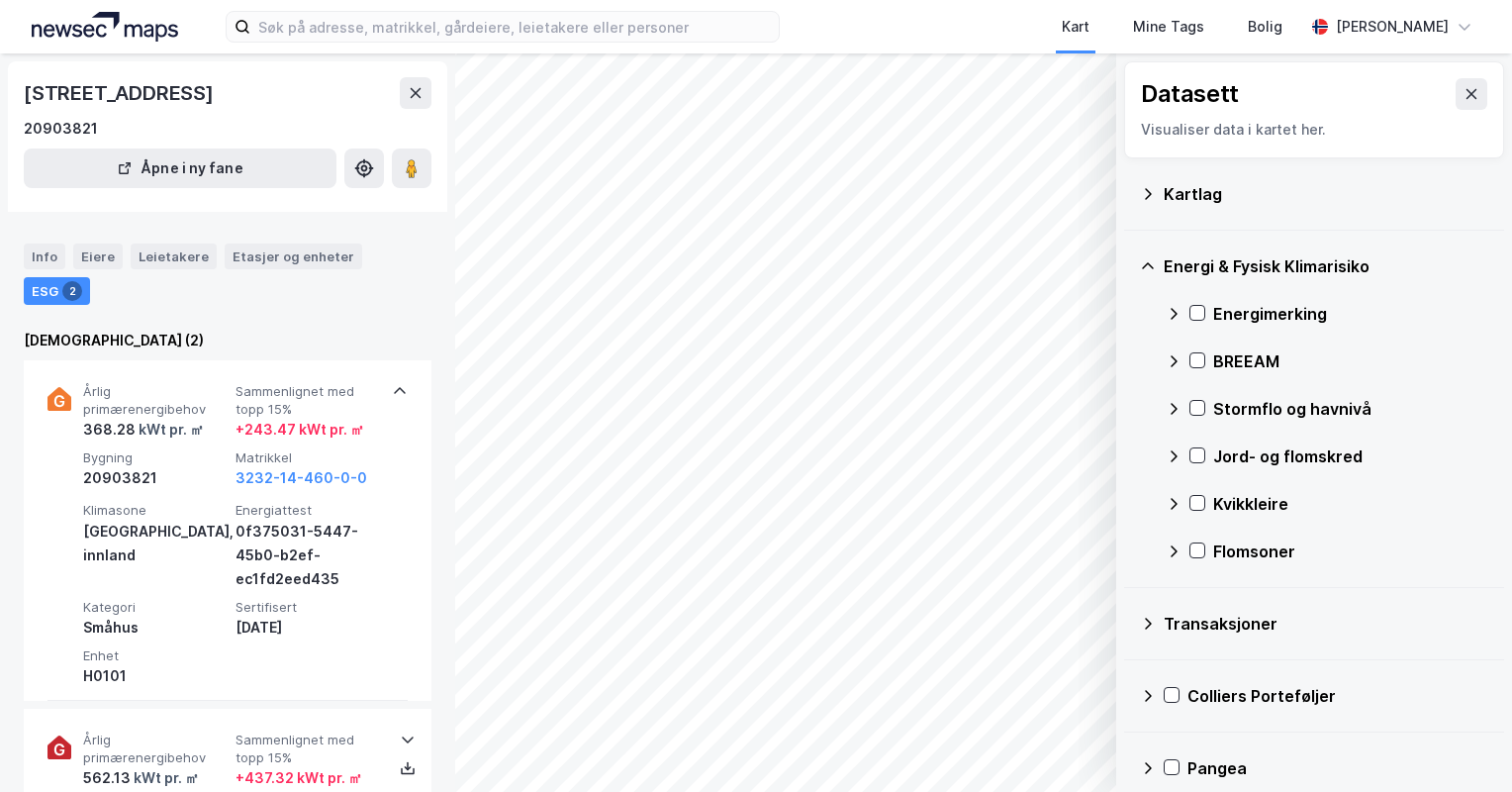 click on "Energi & Fysisk Klimarisiko" at bounding box center (1314, 266) 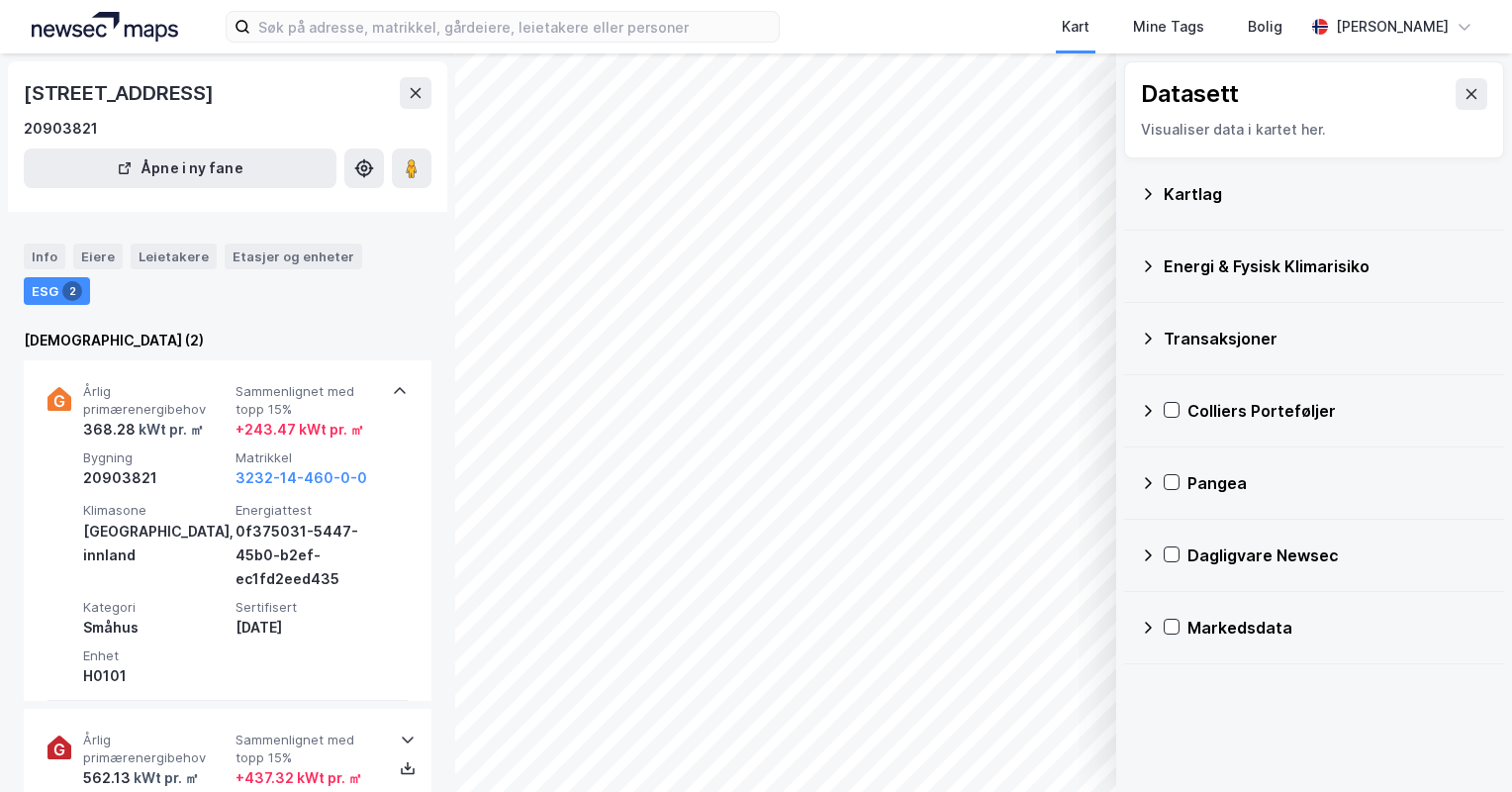click on "Transaksjoner" at bounding box center (1326, 339) 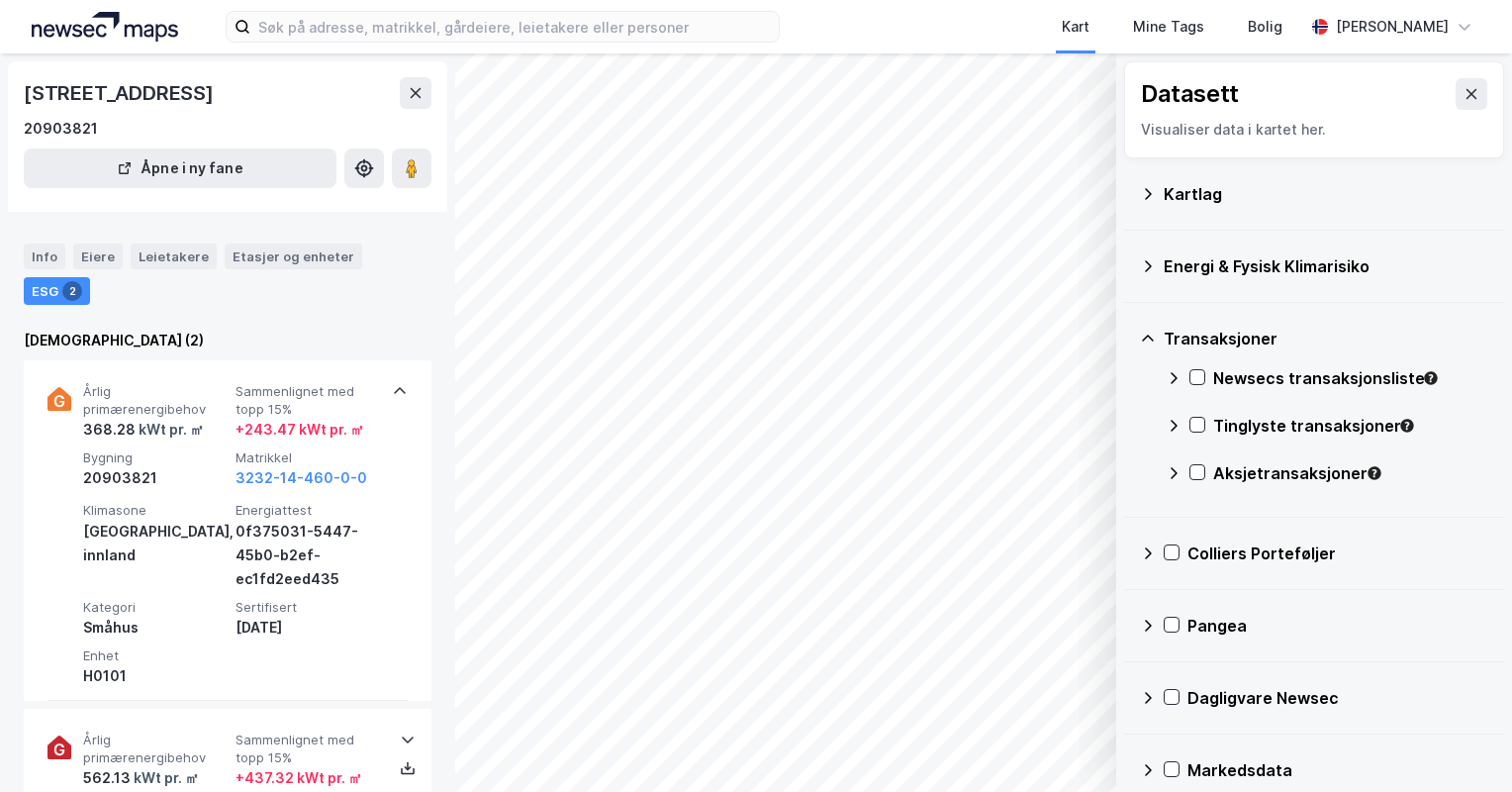 click on "Transaksjoner" at bounding box center [1326, 339] 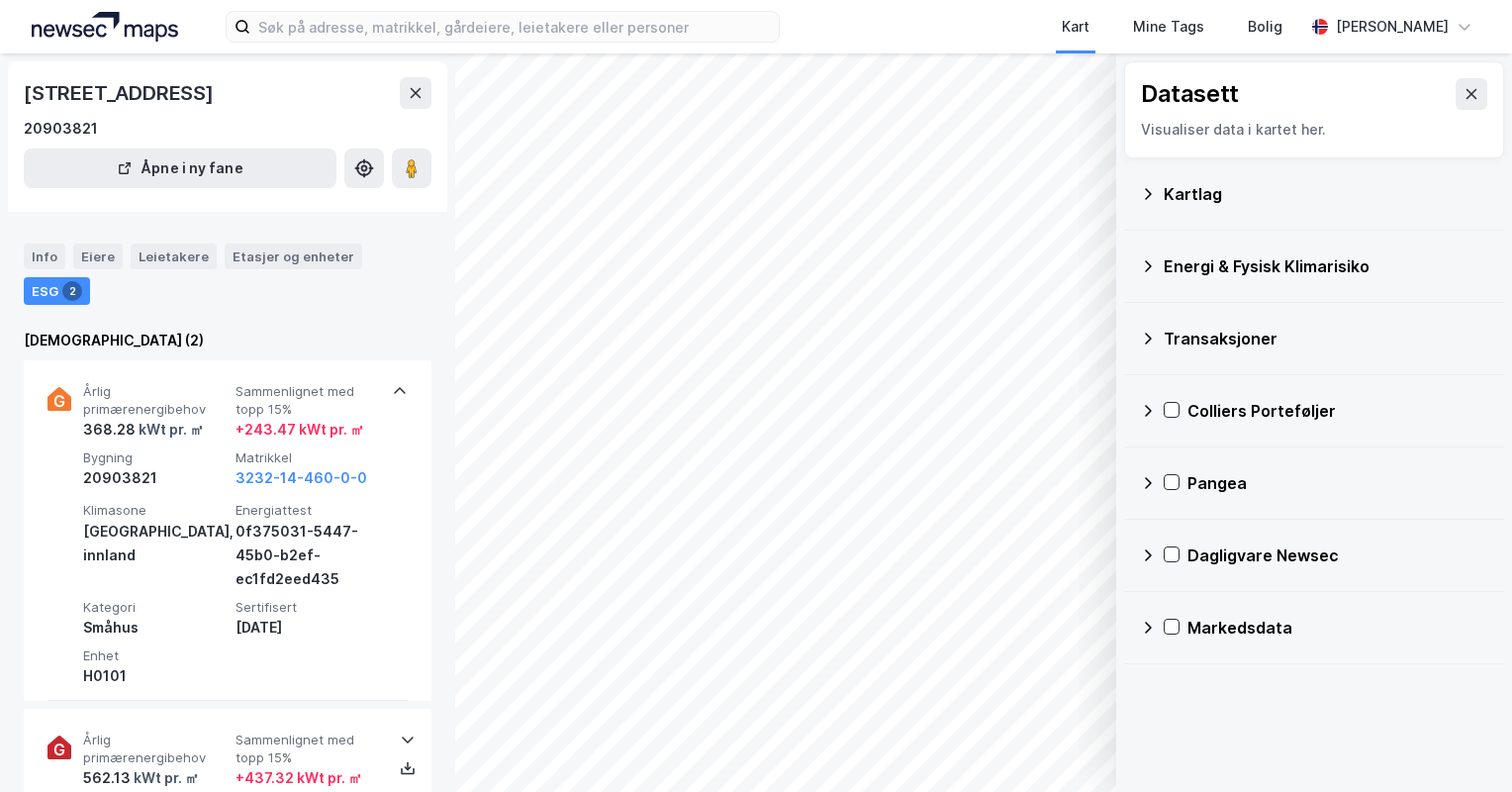 click on "Markedsdata" at bounding box center [1314, 628] 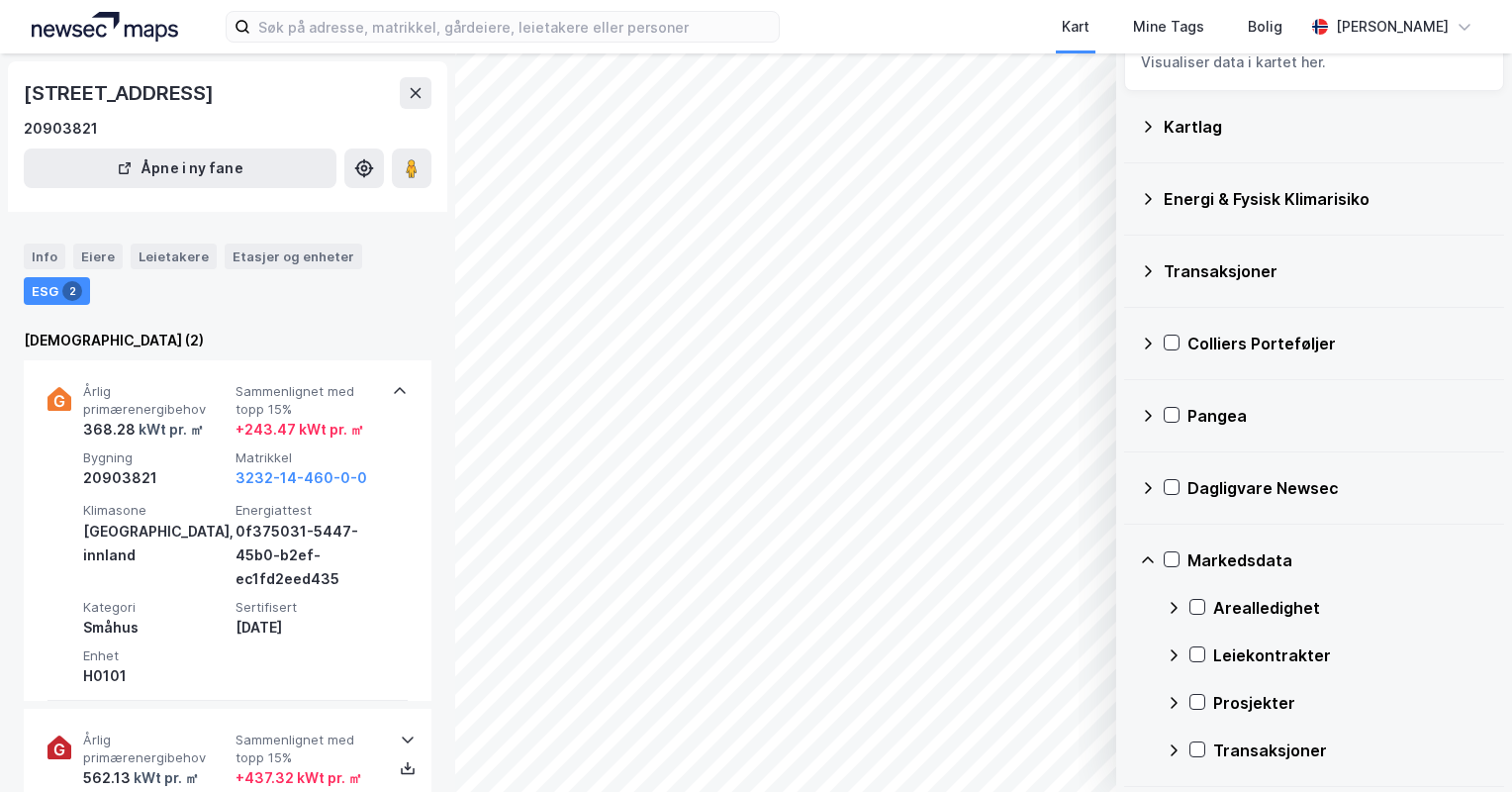 scroll, scrollTop: 0, scrollLeft: 0, axis: both 